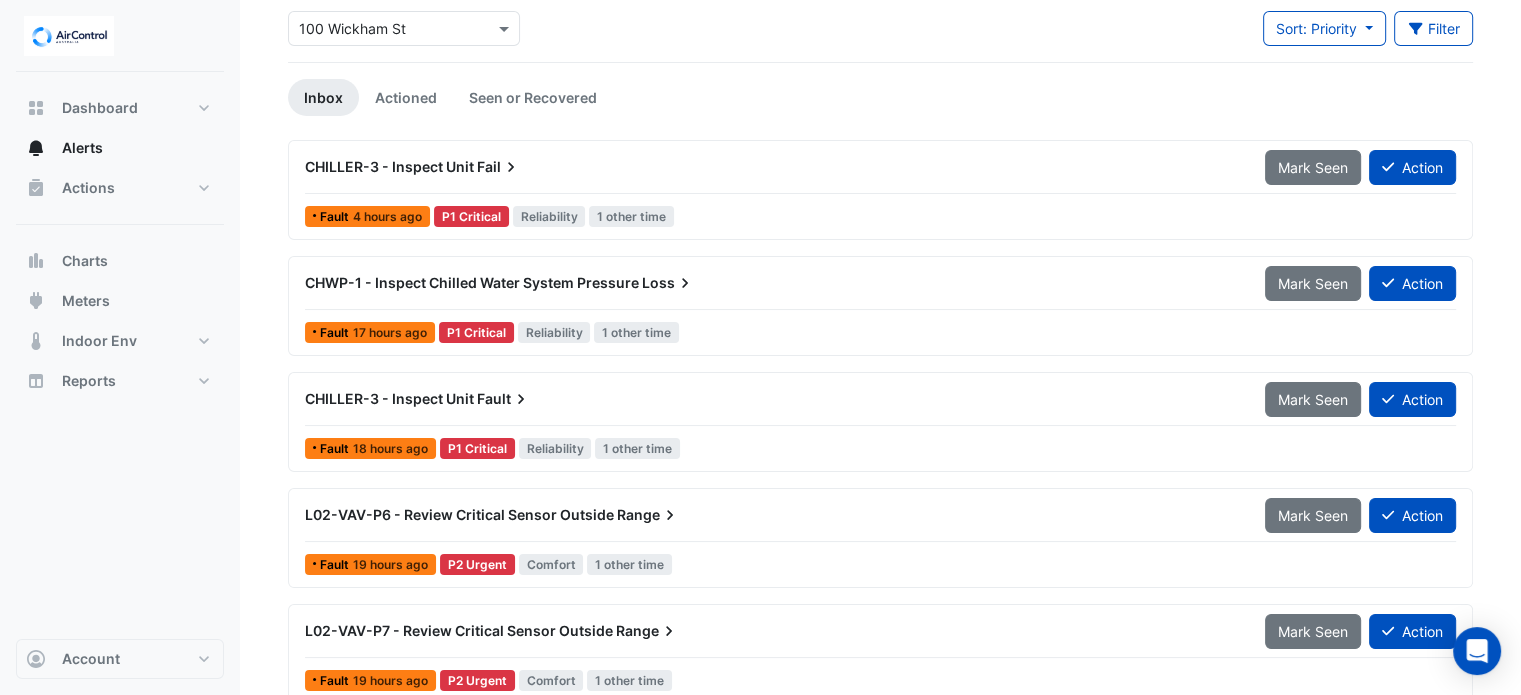 scroll, scrollTop: 115, scrollLeft: 0, axis: vertical 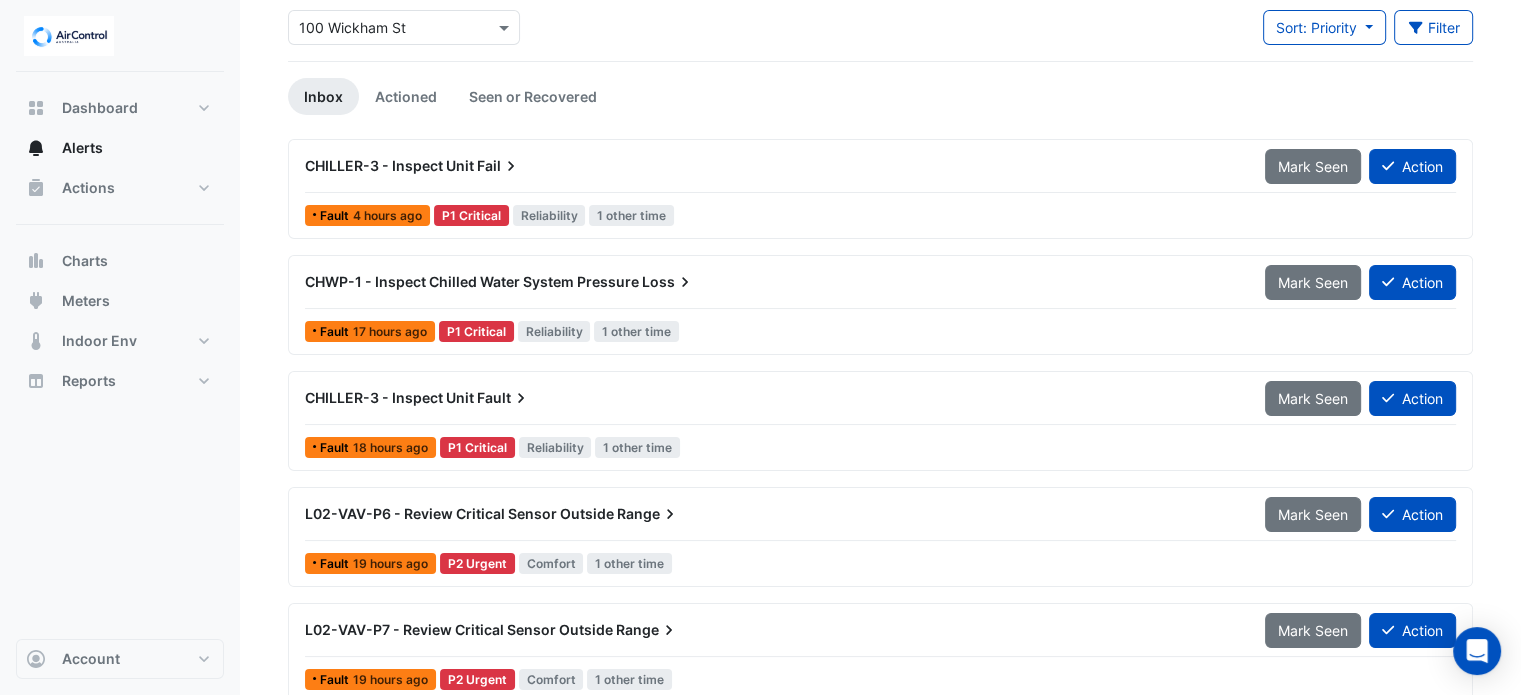 click on "CHILLER-3 - Inspect Unit
Fail" at bounding box center [773, 166] 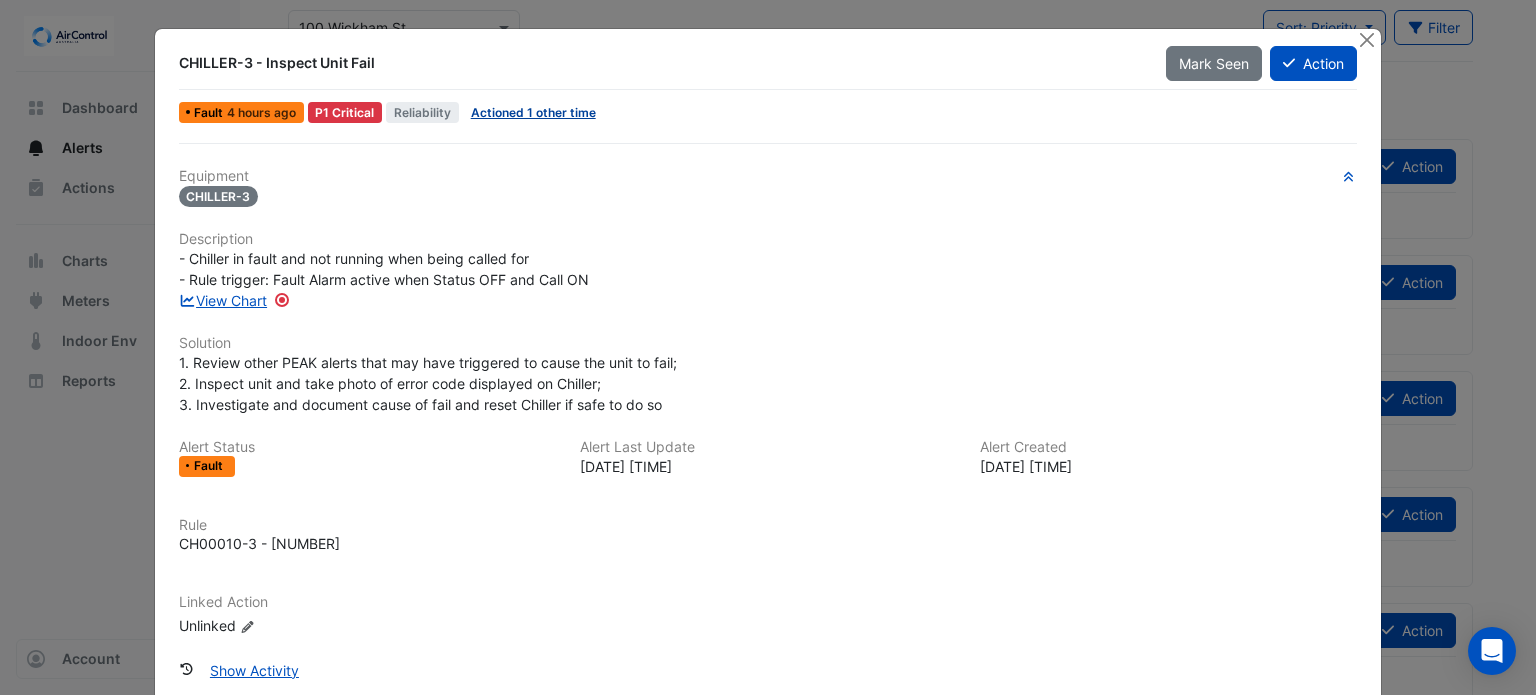 click on "Actioned 1 other time" 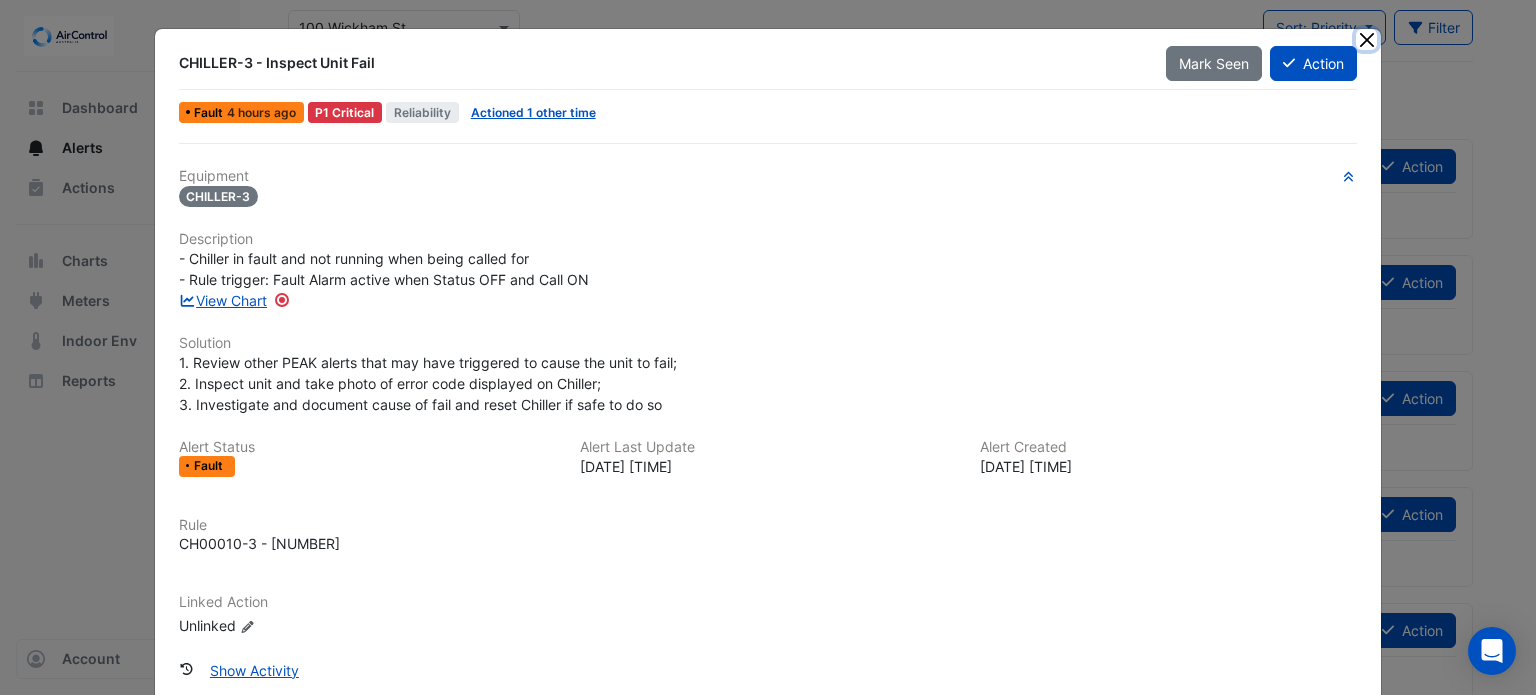 click 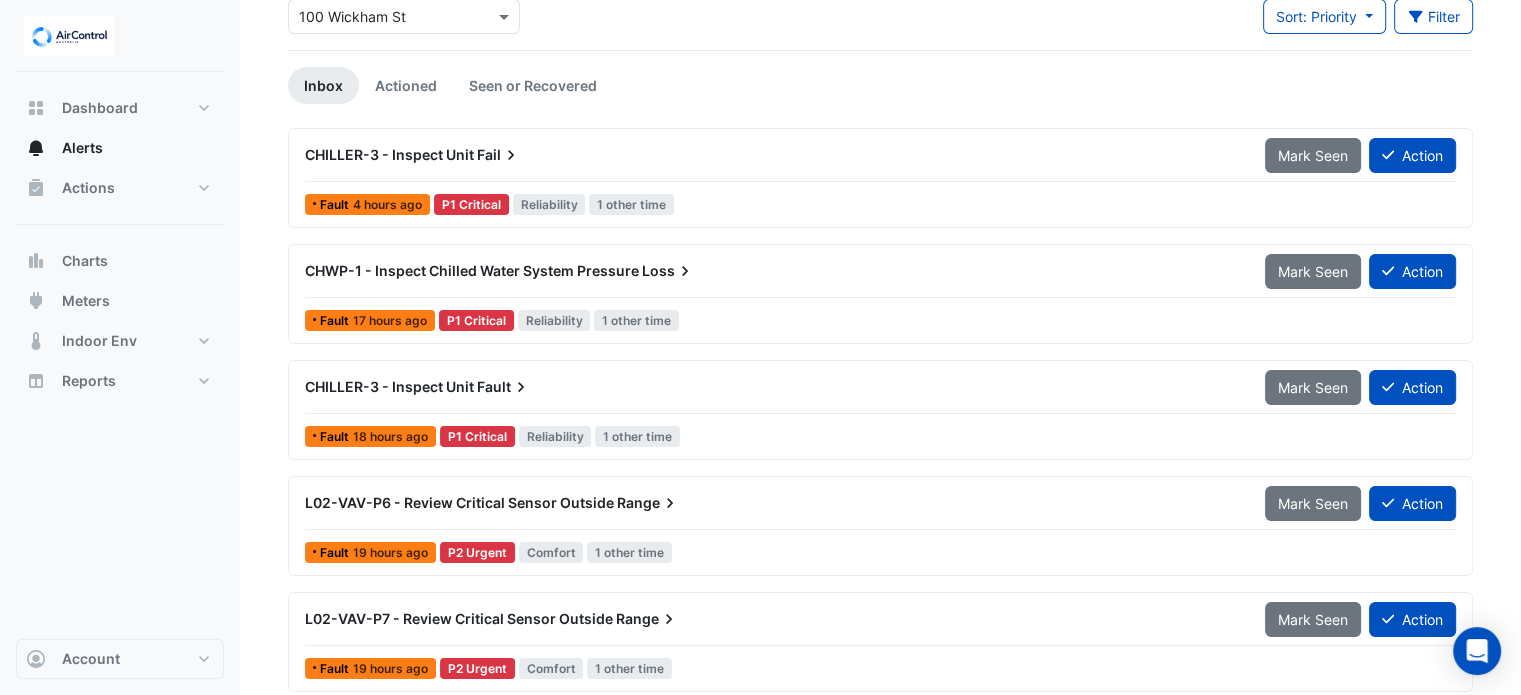scroll, scrollTop: 132, scrollLeft: 0, axis: vertical 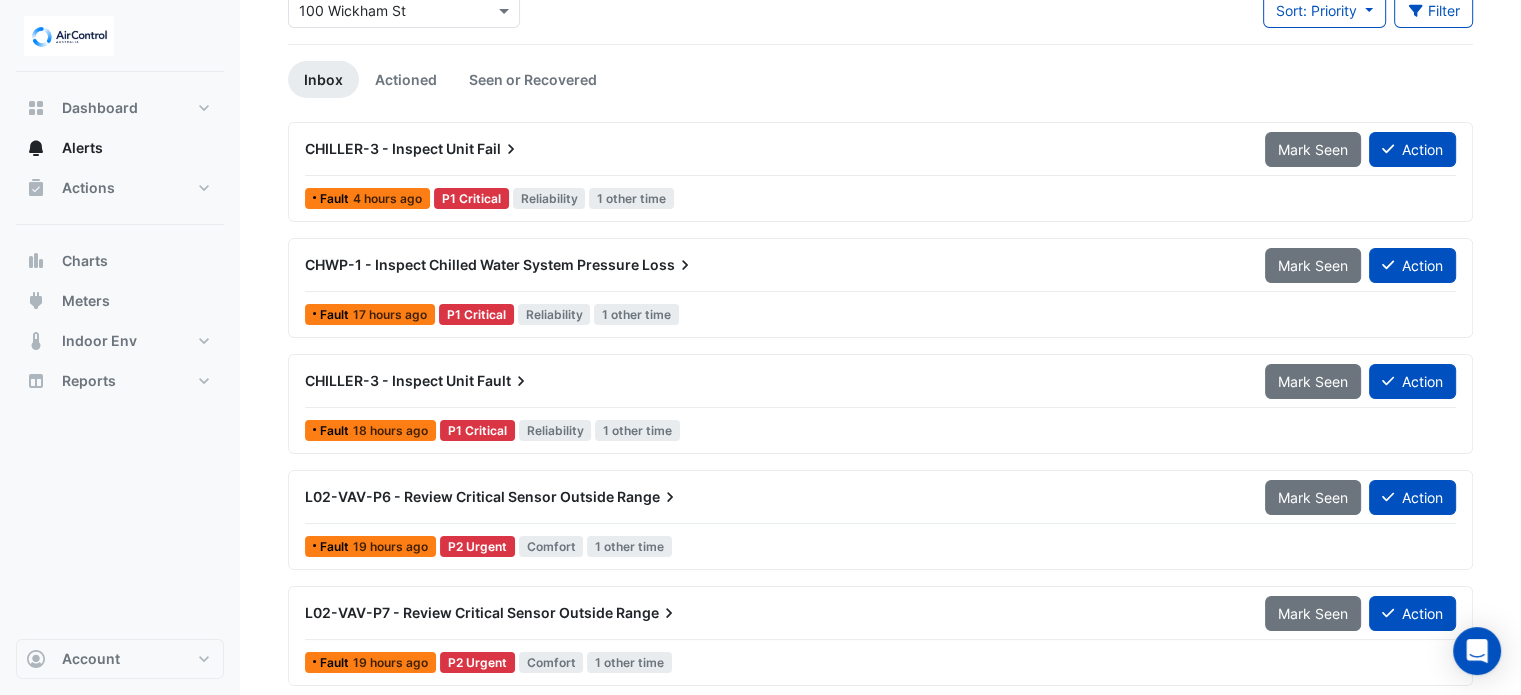 click on "CHILLER-3 - Inspect Unit
Fault" at bounding box center [773, 381] 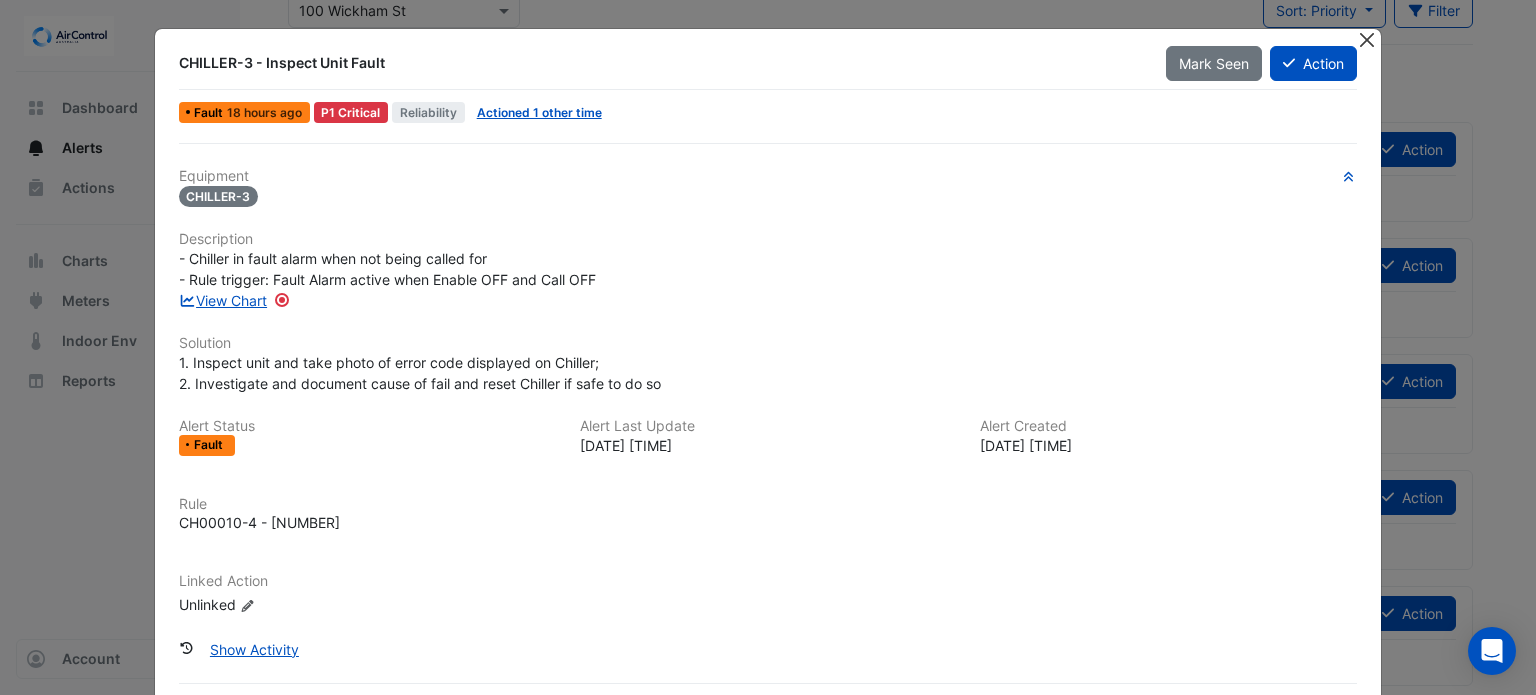 click 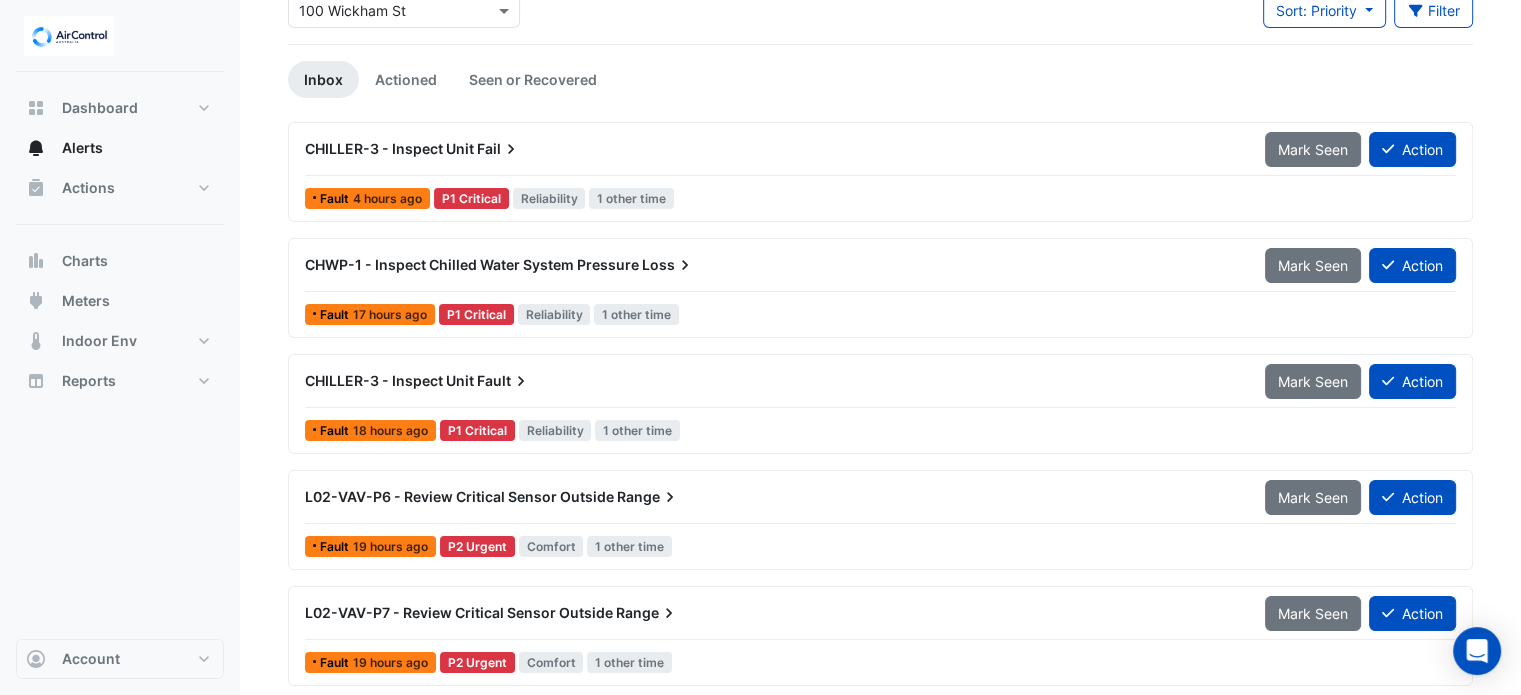 scroll, scrollTop: 16, scrollLeft: 0, axis: vertical 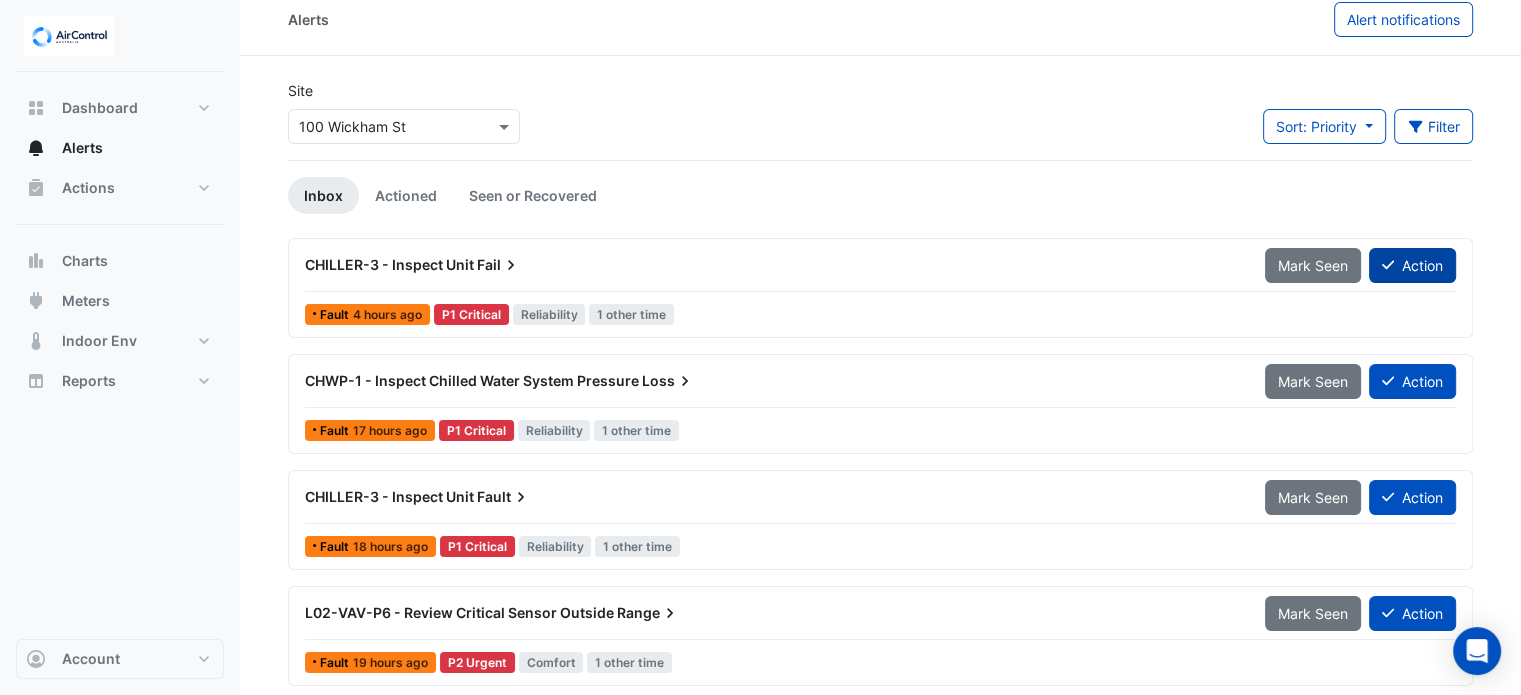 click on "Action" at bounding box center (1412, 265) 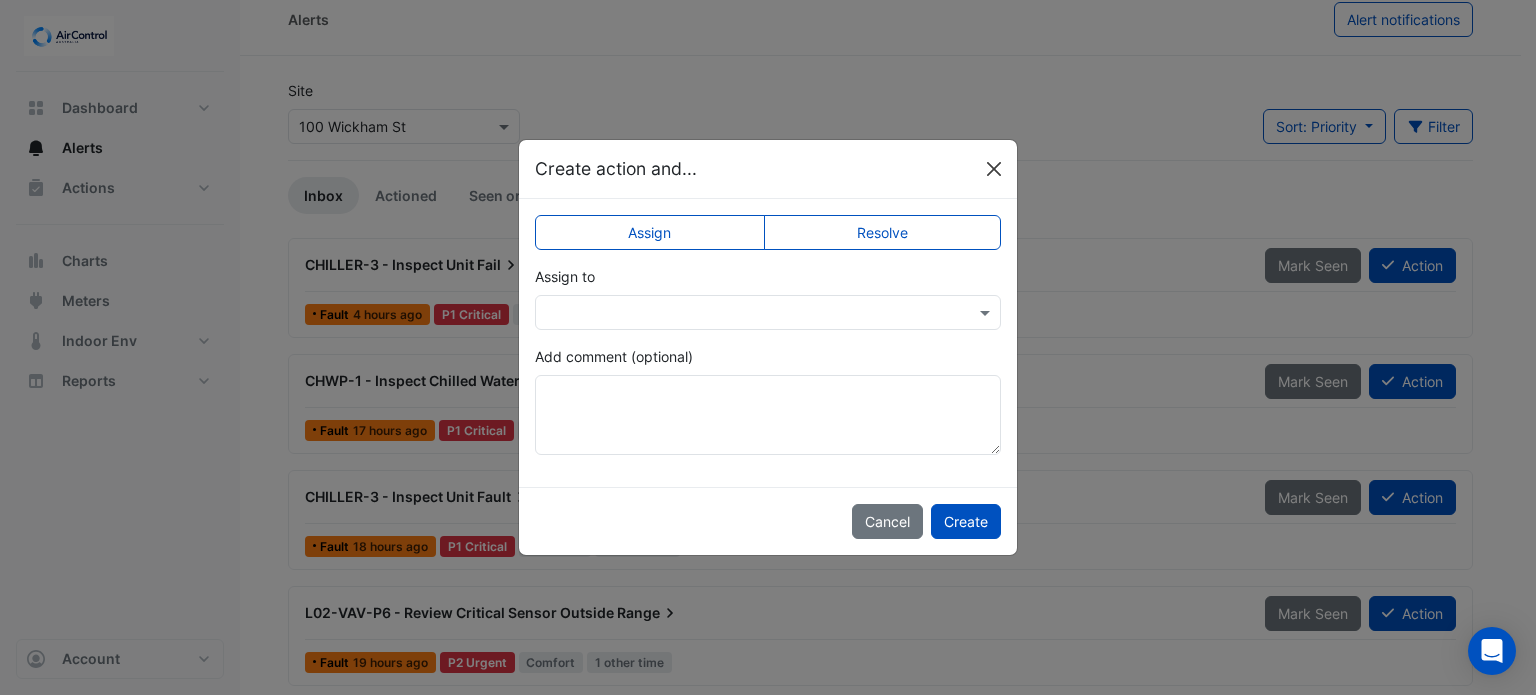 click 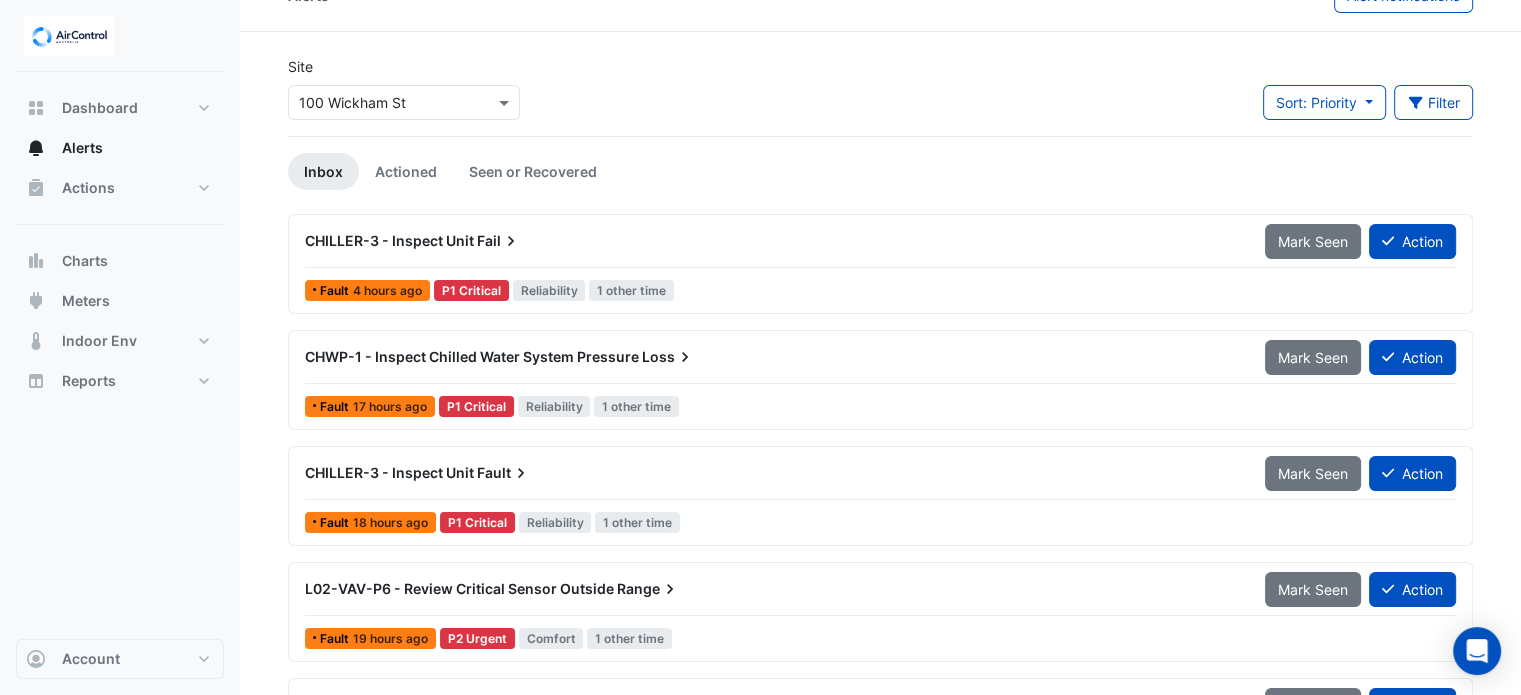 scroll, scrollTop: 0, scrollLeft: 0, axis: both 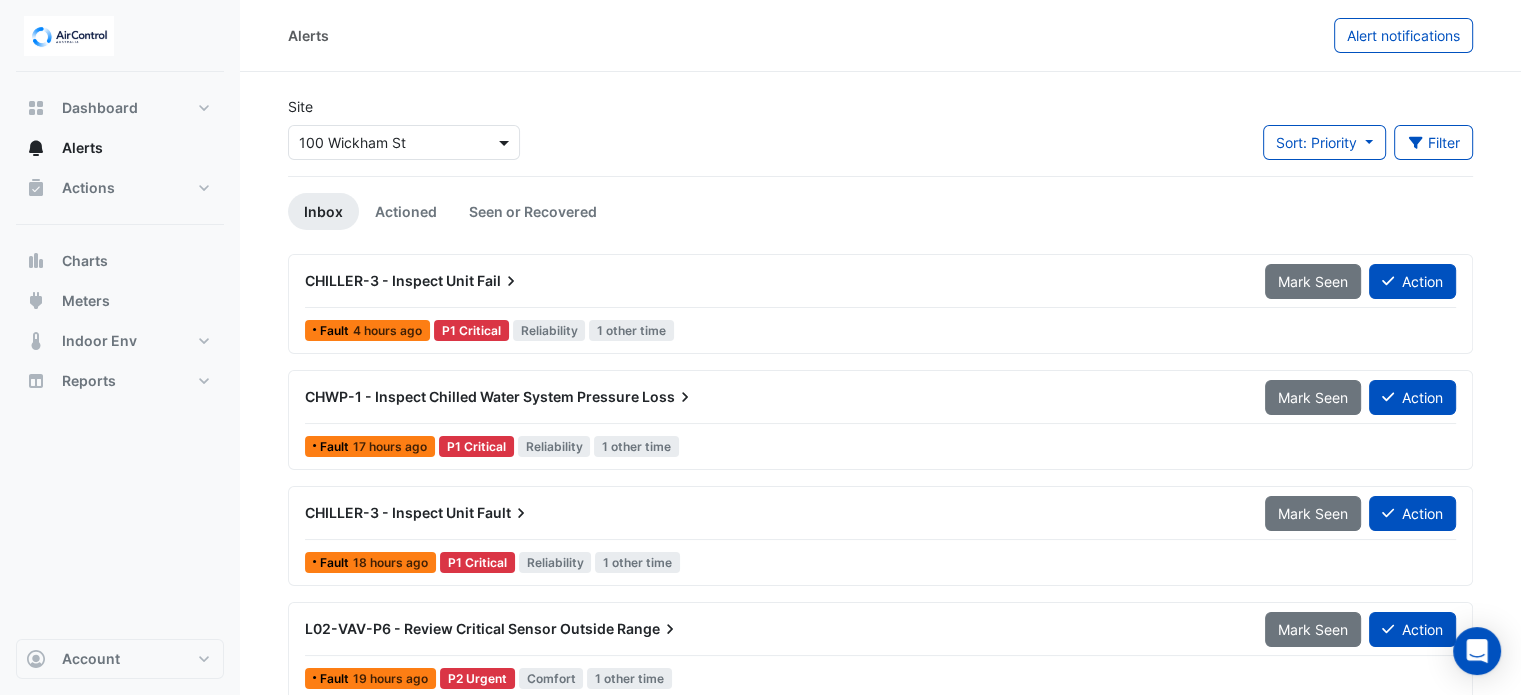 click at bounding box center (506, 142) 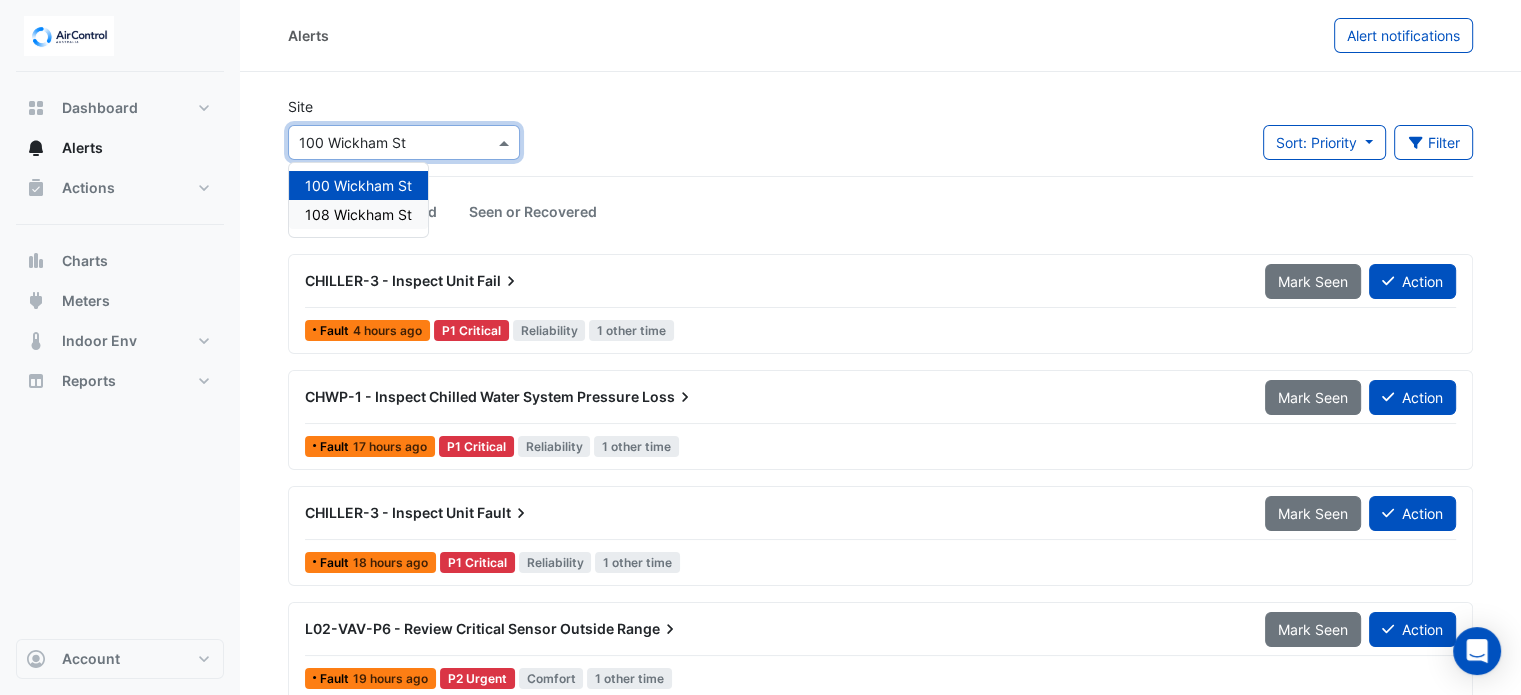 click on "108 Wickham St" at bounding box center (358, 214) 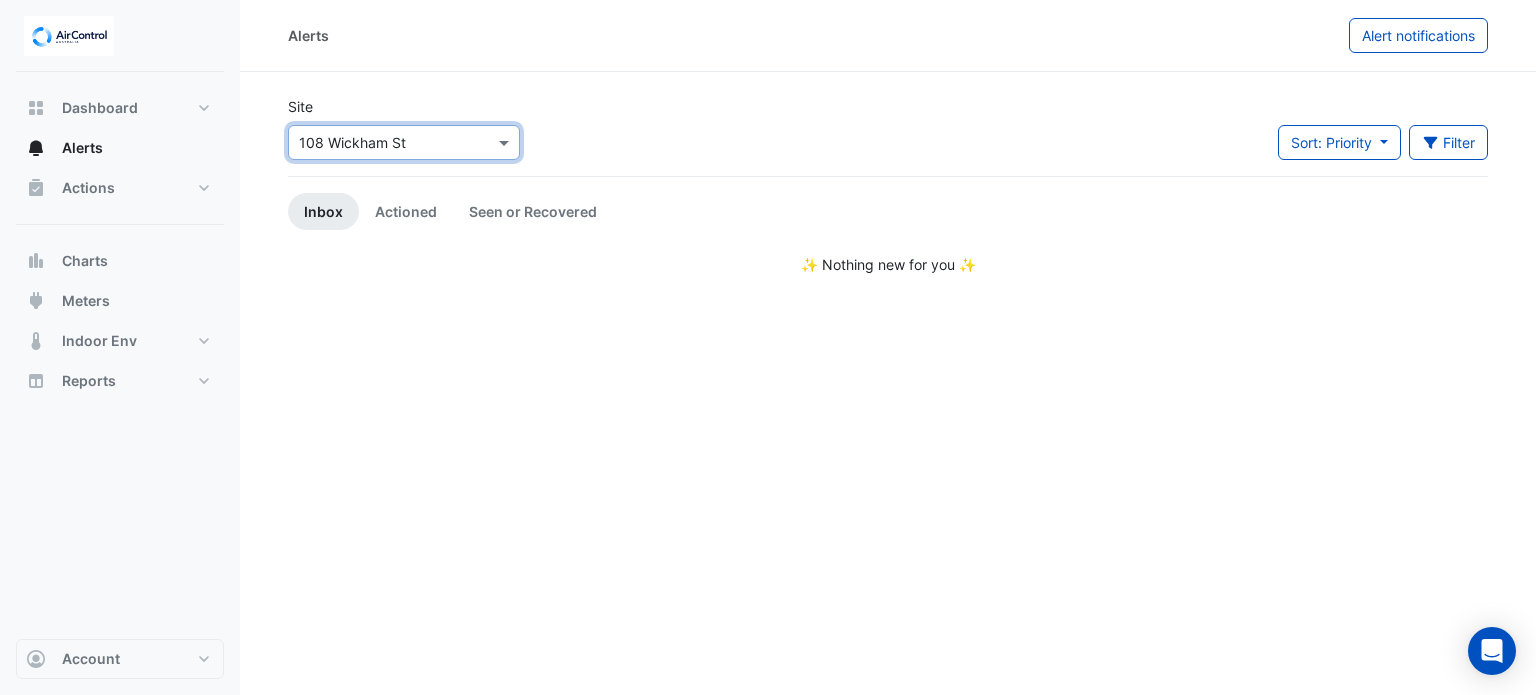click at bounding box center [404, 142] 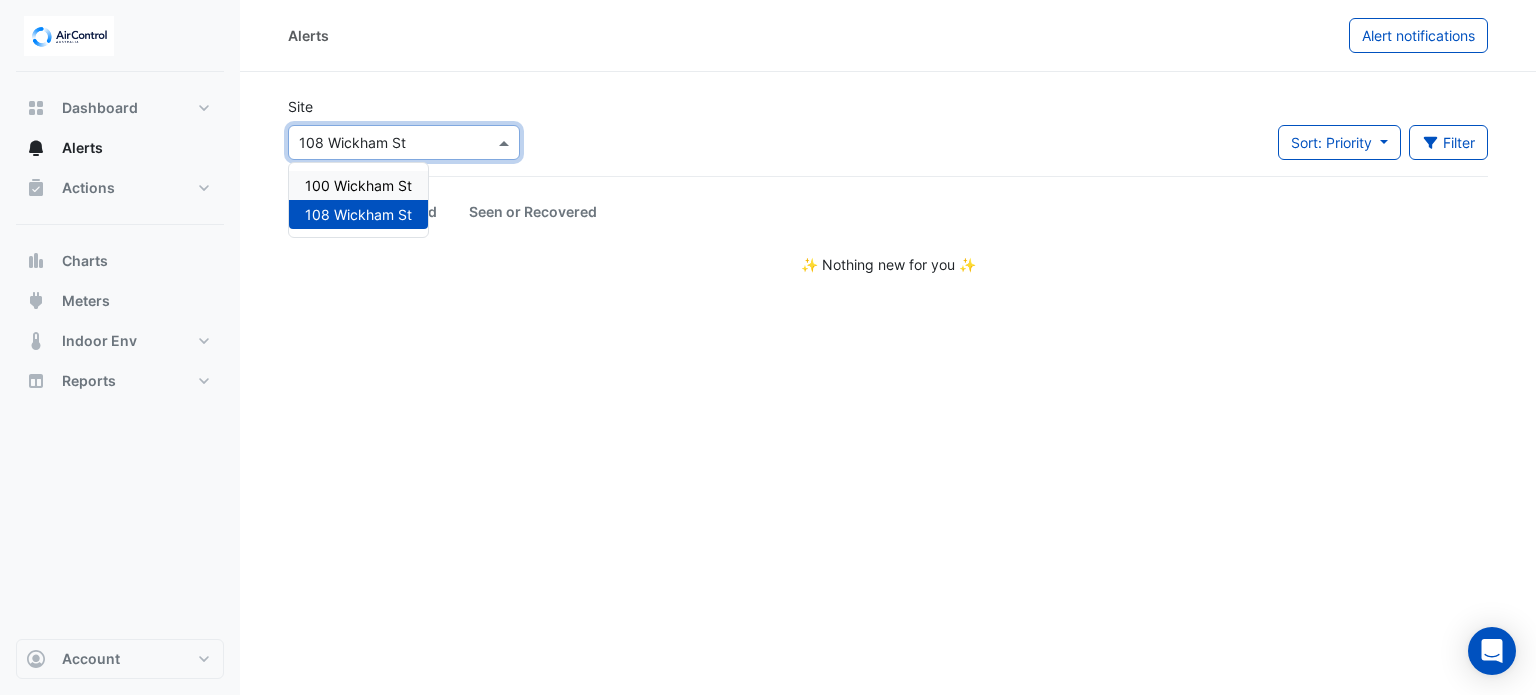 click on "100 Wickham St" at bounding box center (358, 185) 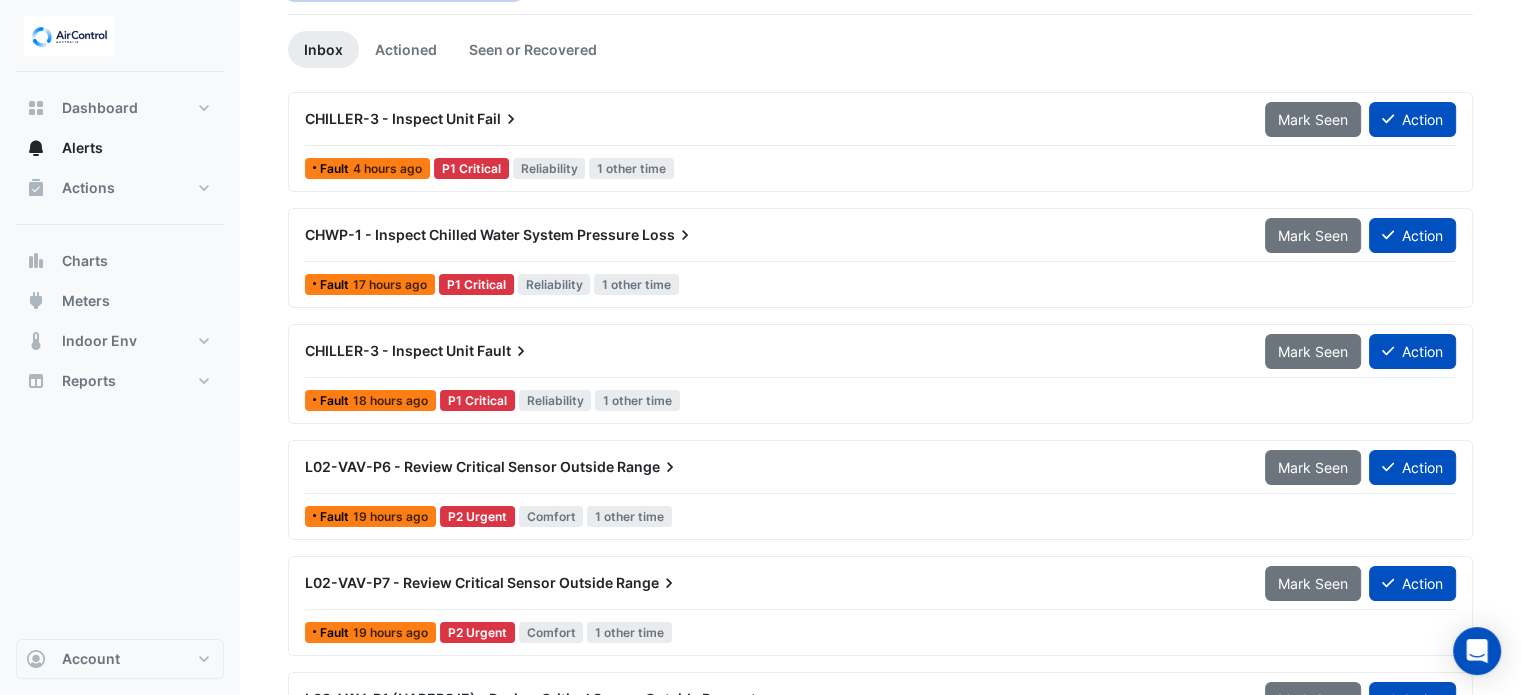 scroll, scrollTop: 163, scrollLeft: 0, axis: vertical 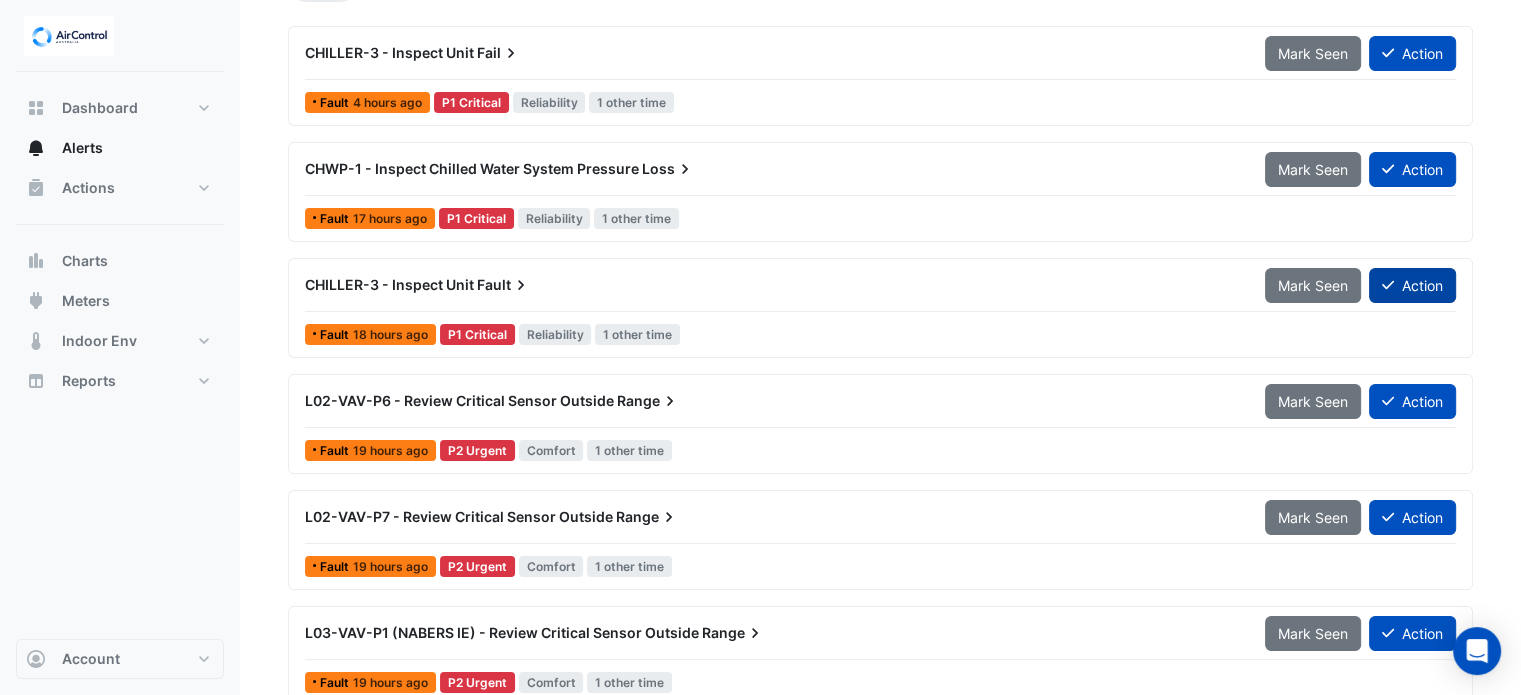 click 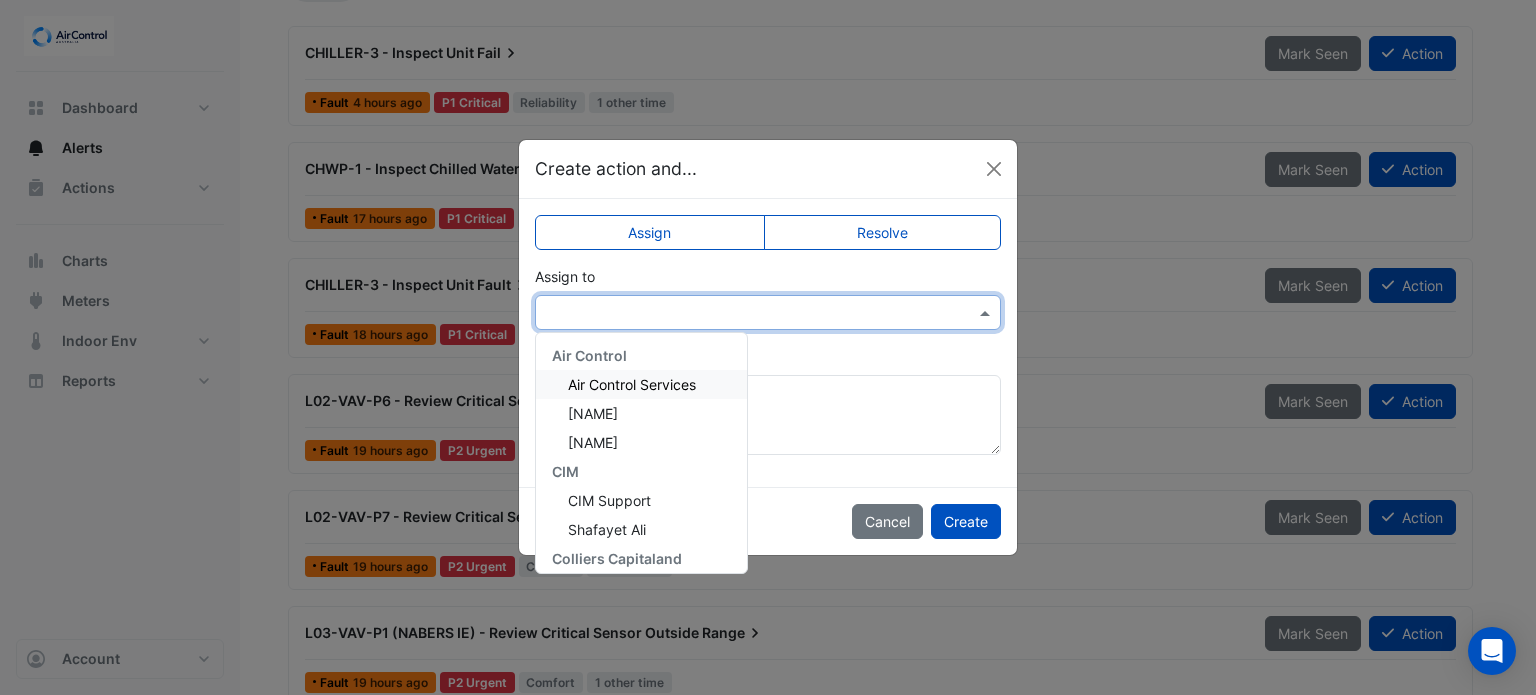 click at bounding box center (748, 313) 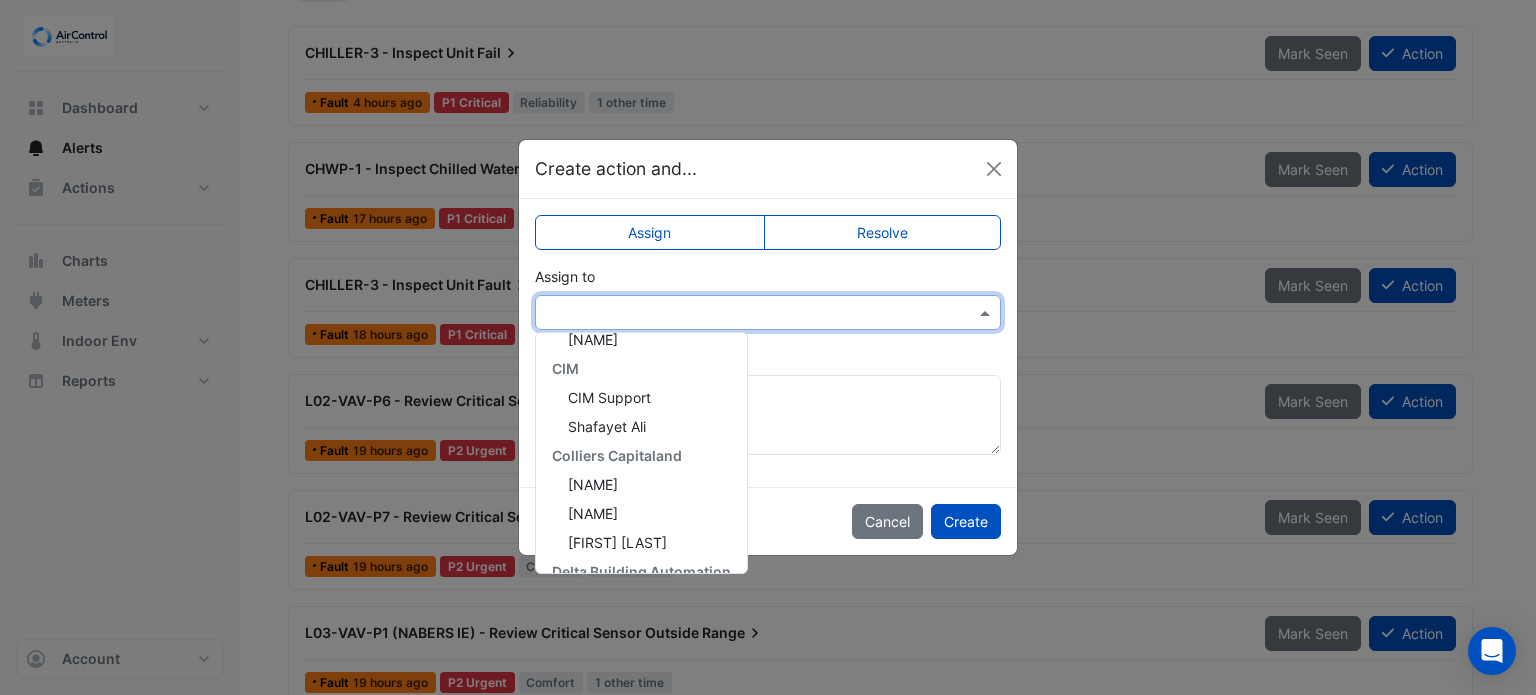 scroll, scrollTop: 127, scrollLeft: 0, axis: vertical 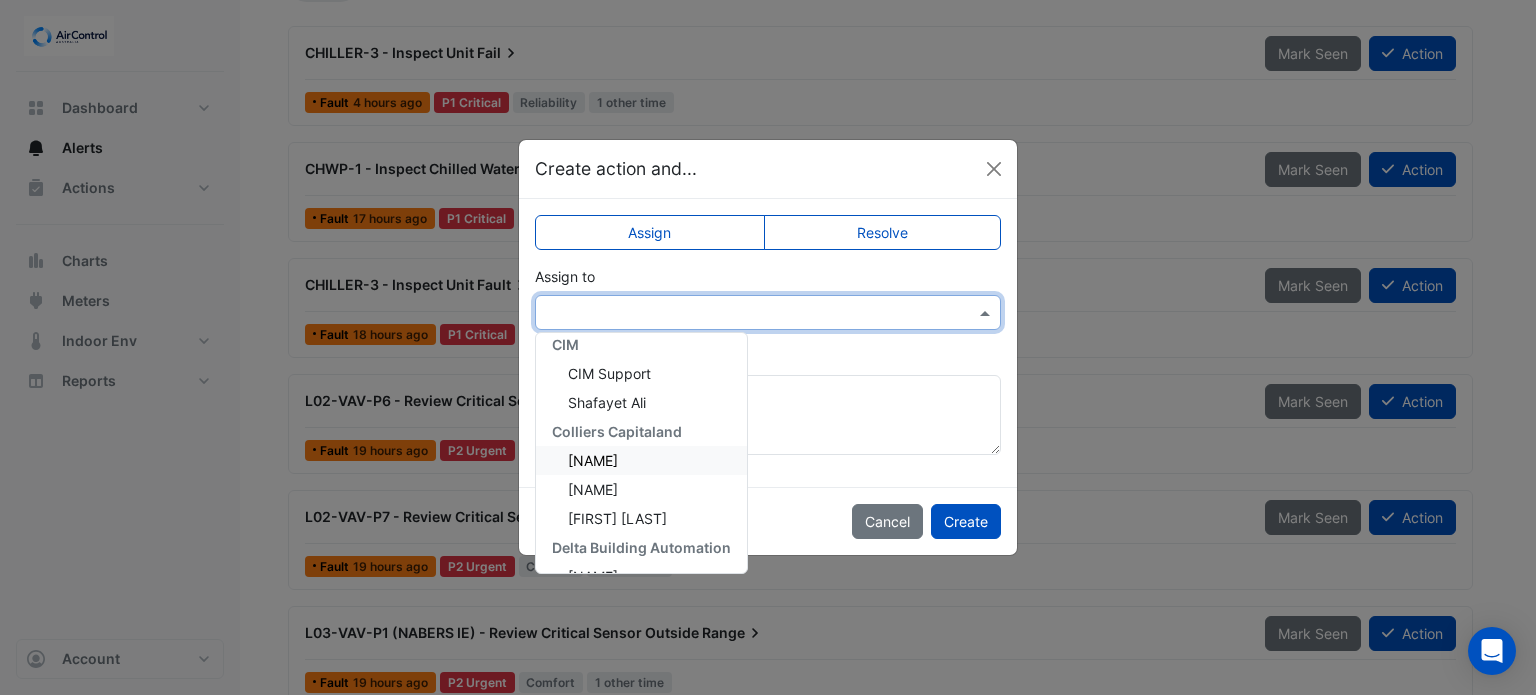 click on "[NAME]" at bounding box center [593, 460] 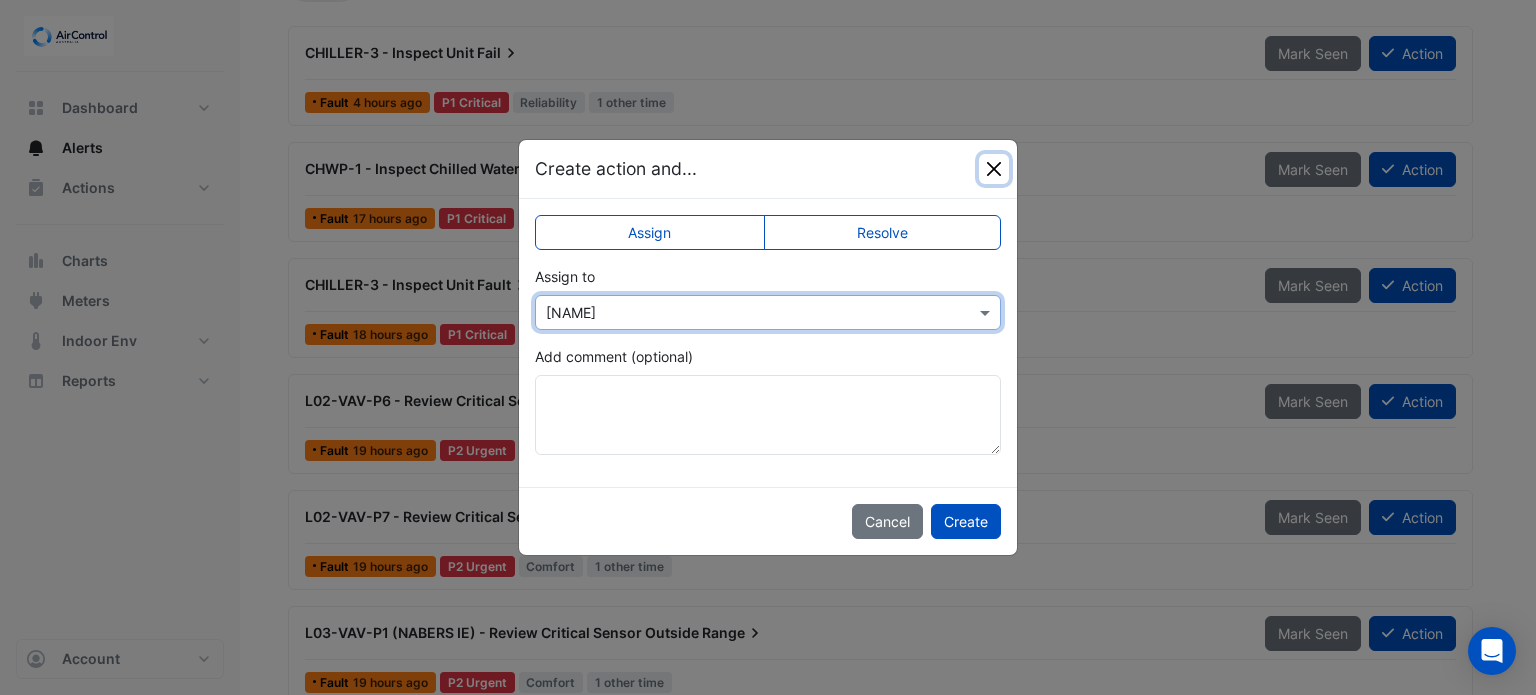 click 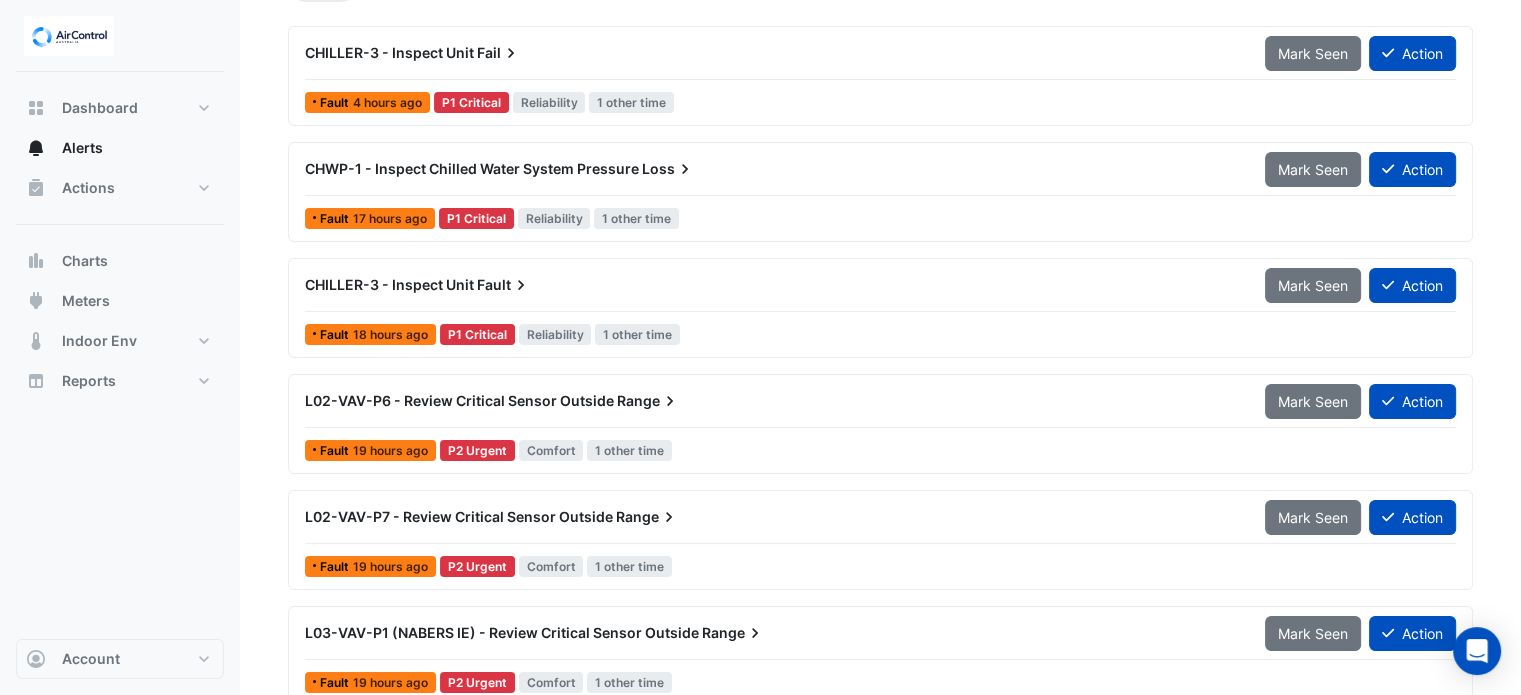 click on "CHILLER-3 - Inspect Unit
Fault" at bounding box center [773, 285] 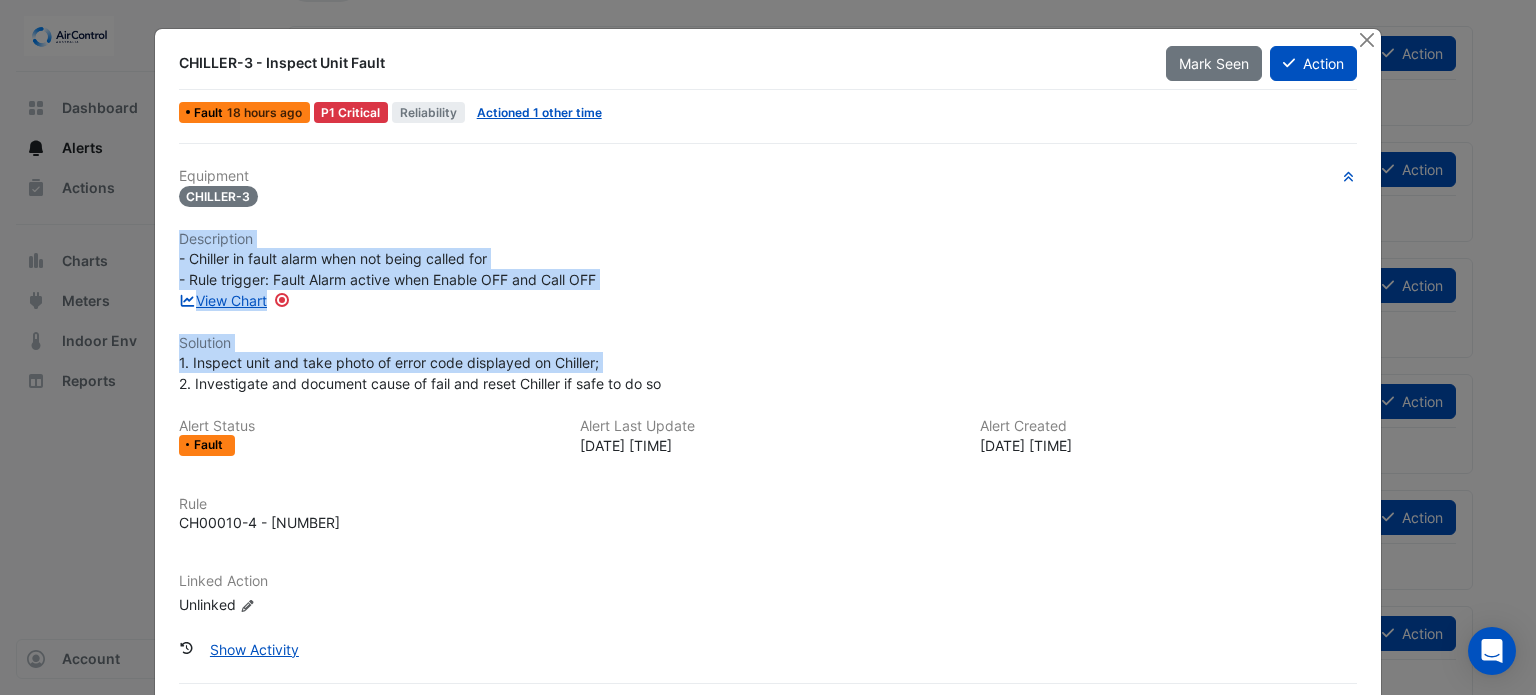 drag, startPoint x: 167, startPoint y: 225, endPoint x: 645, endPoint y: 363, distance: 497.52185 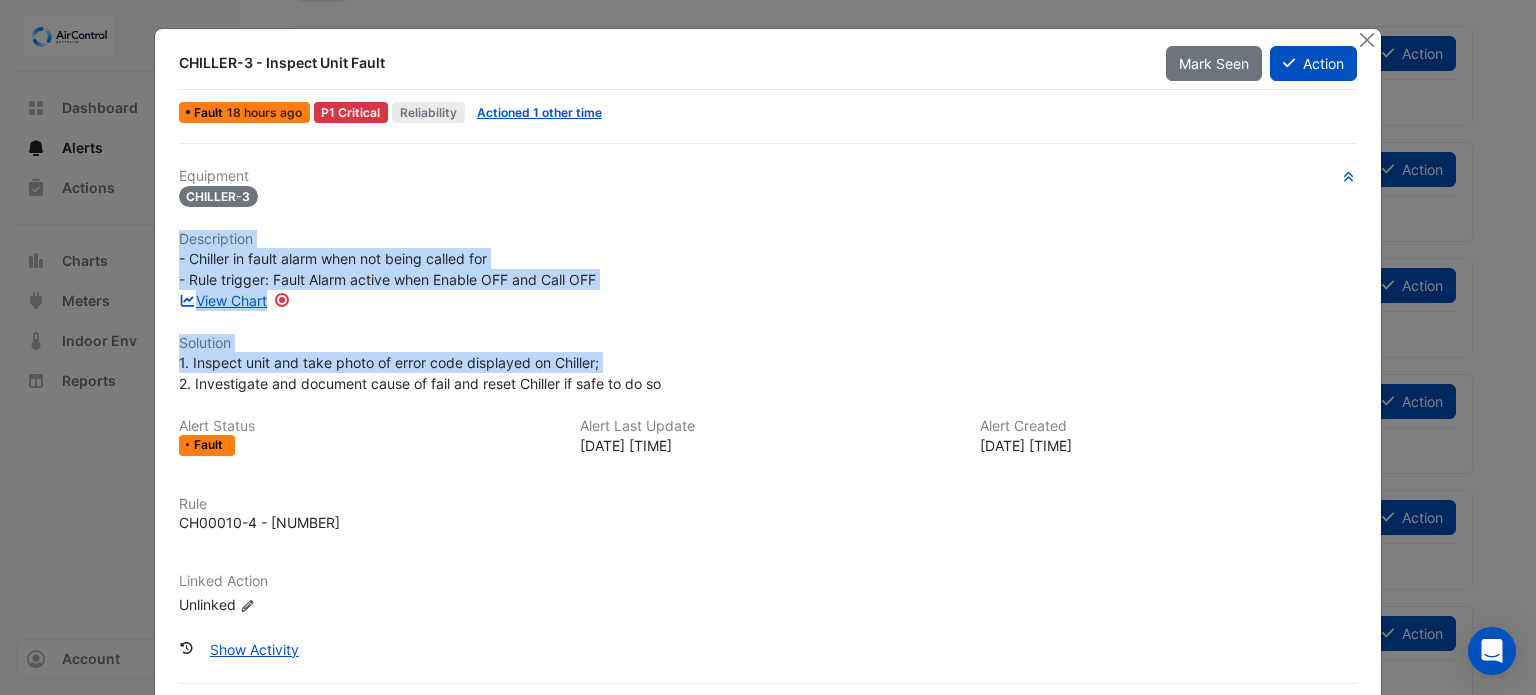 click on "Equipment
CHILLER-3
Description
- Chiller in fault alarm when not being called for
- Rule trigger: Fault Alarm active when Enable OFF and Call OFF
View Chart
Solution
1. Inspect unit and take photo of error code displayed on Chiller;
2. Investigate and document cause of fail and reset Chiller if safe to do so
Alert Status
Fault
Alert Last Update" 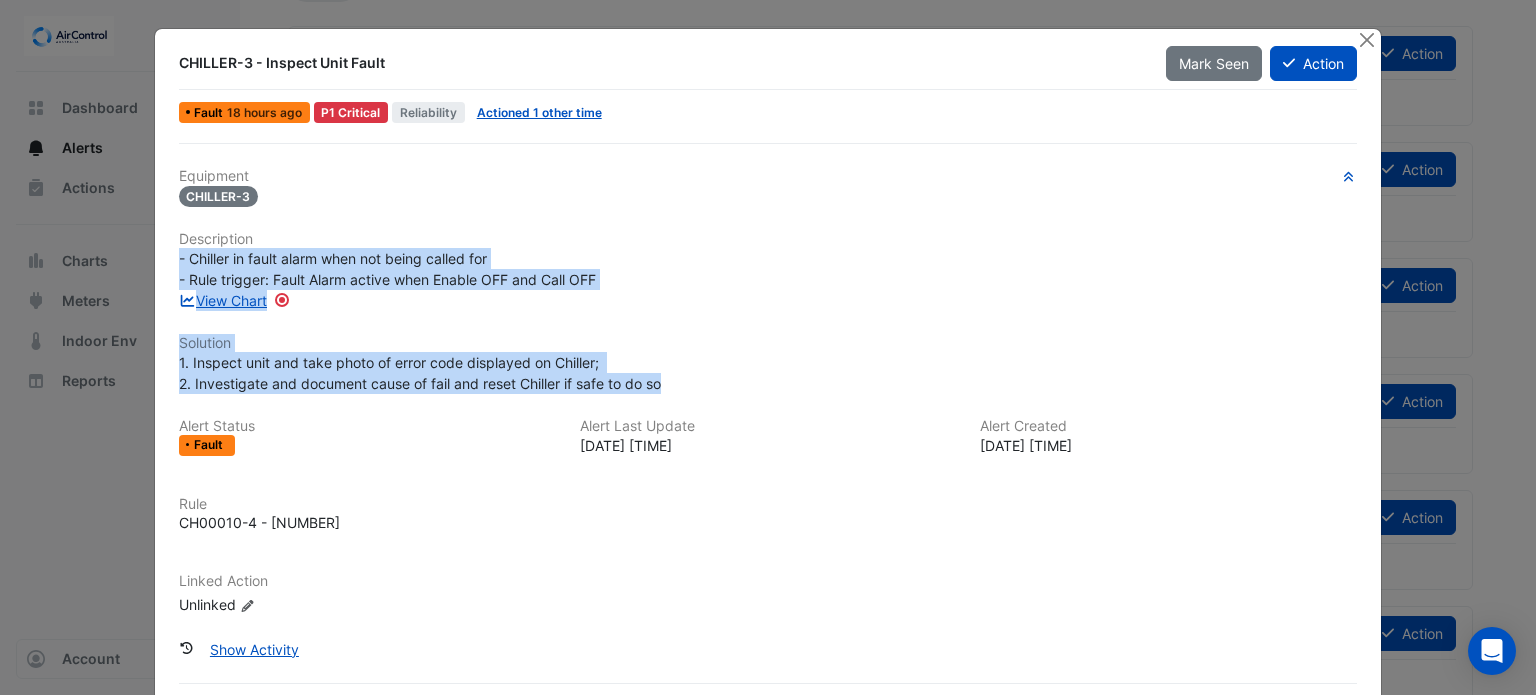 drag, startPoint x: 668, startPoint y: 381, endPoint x: 167, endPoint y: 251, distance: 517.59155 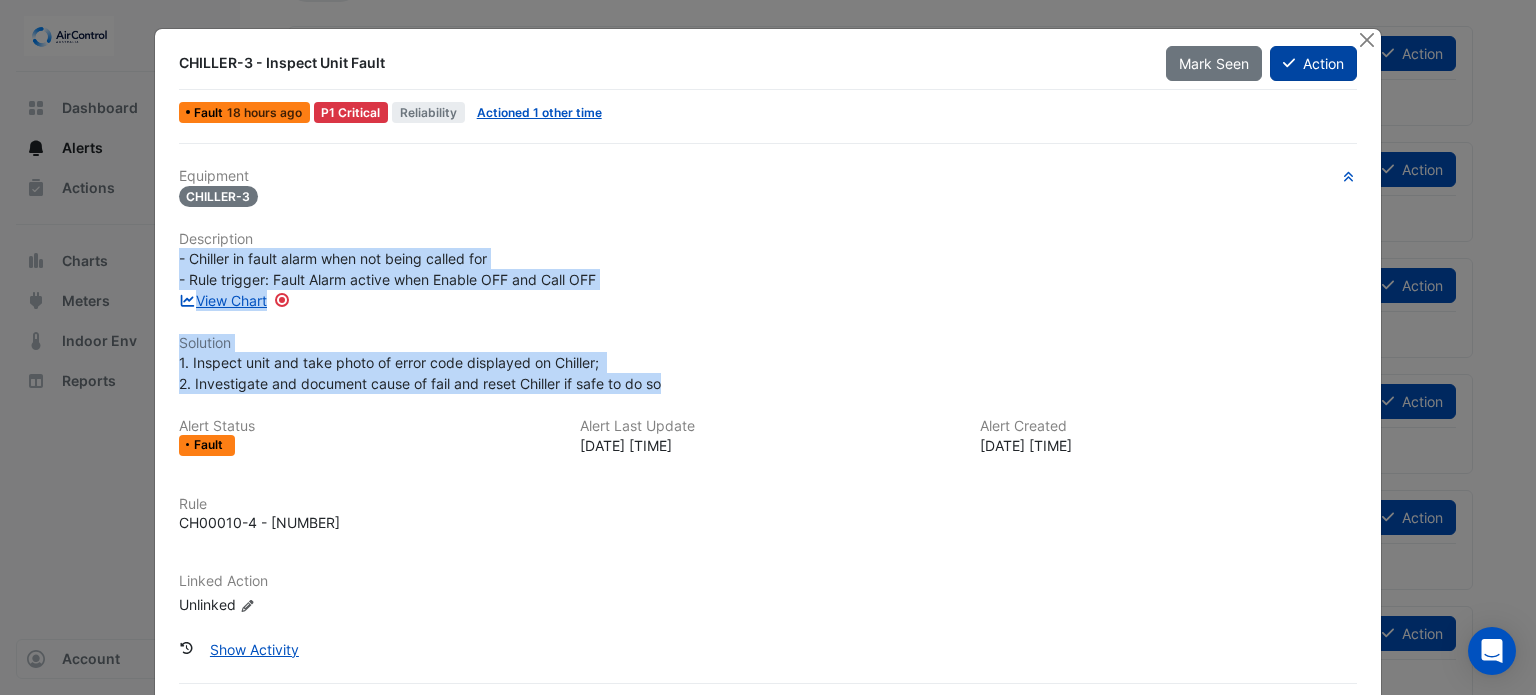 click on "Action" 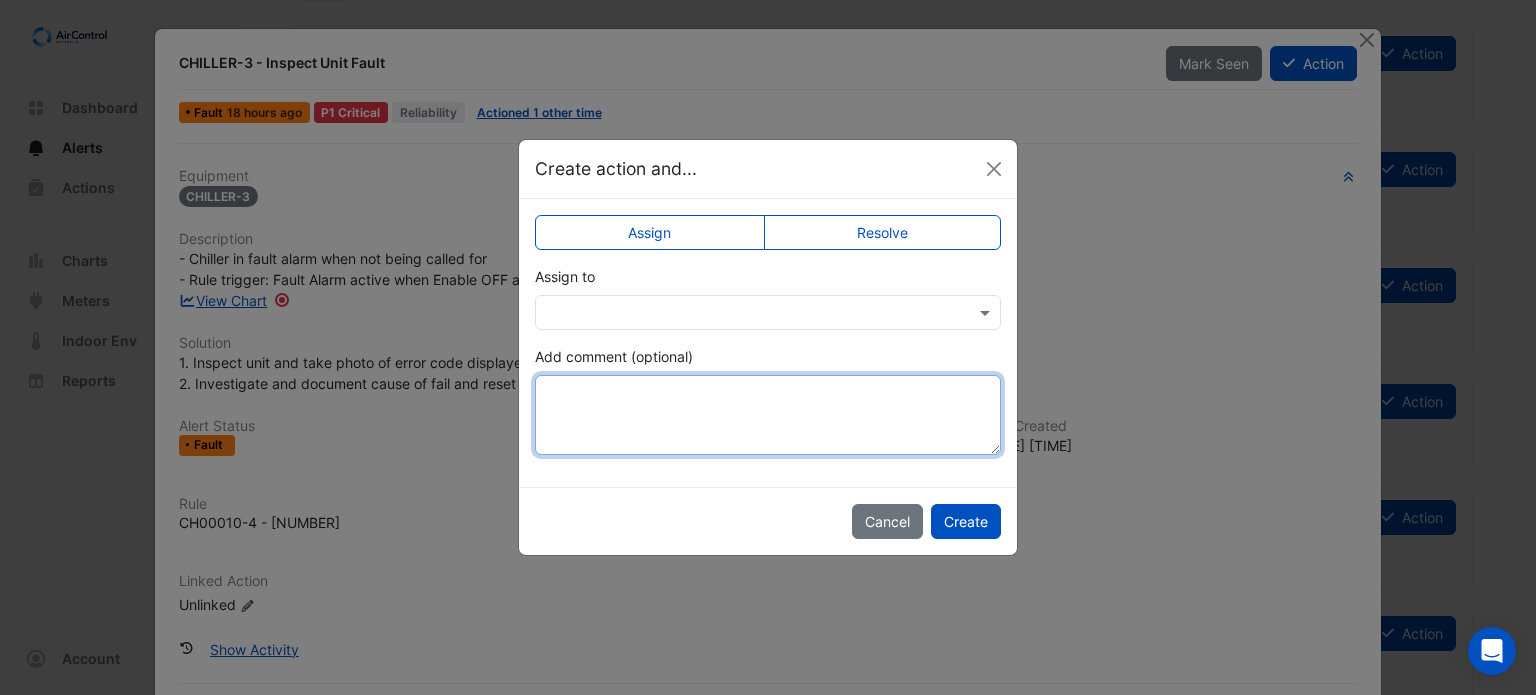 click on "Add comment (optional)" at bounding box center [768, 415] 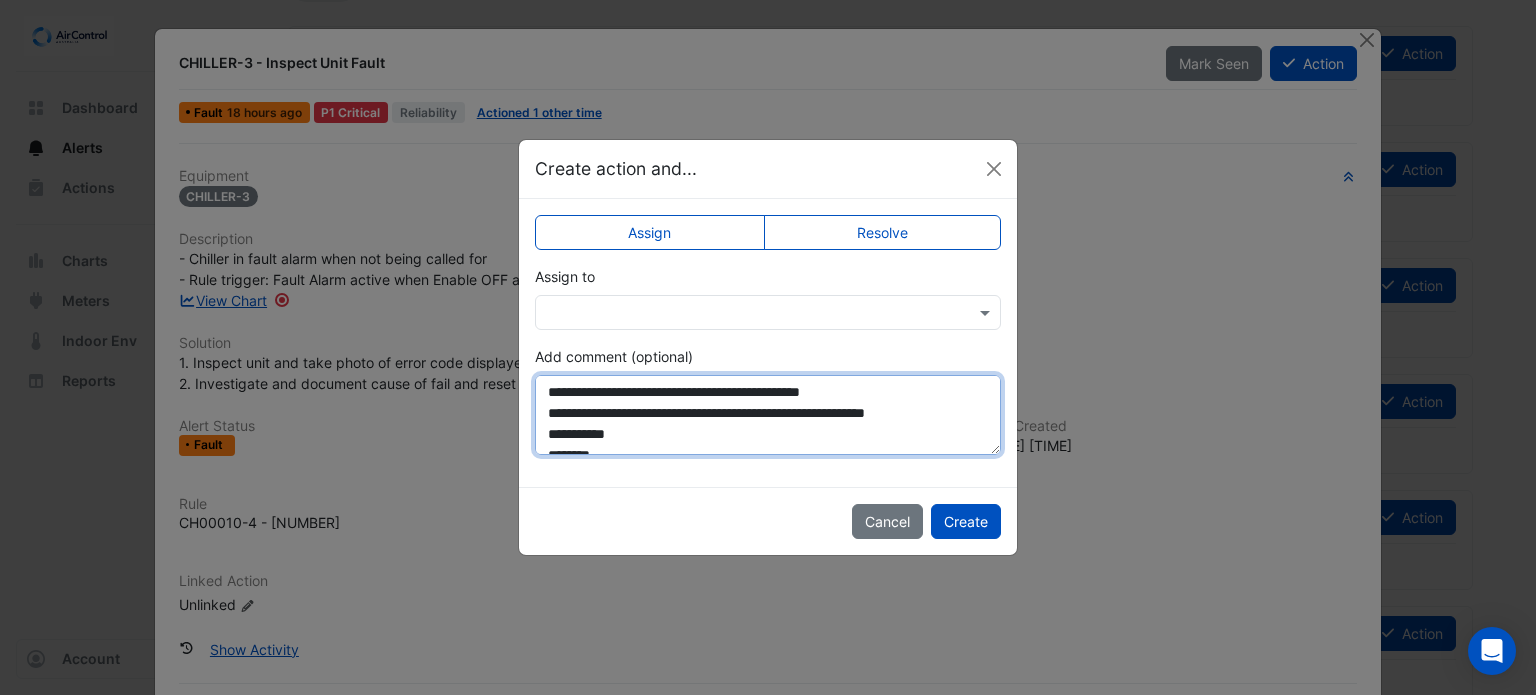 scroll, scrollTop: 72, scrollLeft: 0, axis: vertical 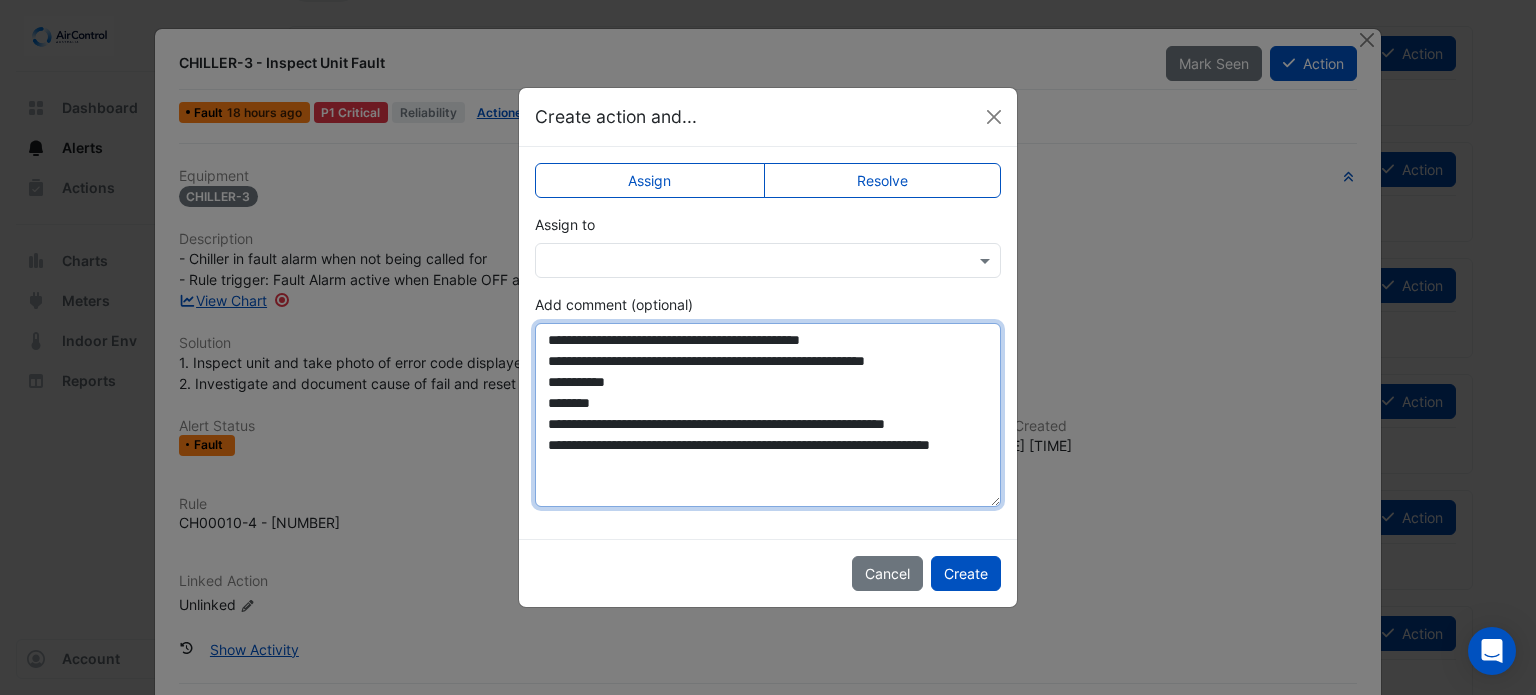 drag, startPoint x: 997, startPoint y: 449, endPoint x: 1026, endPoint y: 554, distance: 108.93117 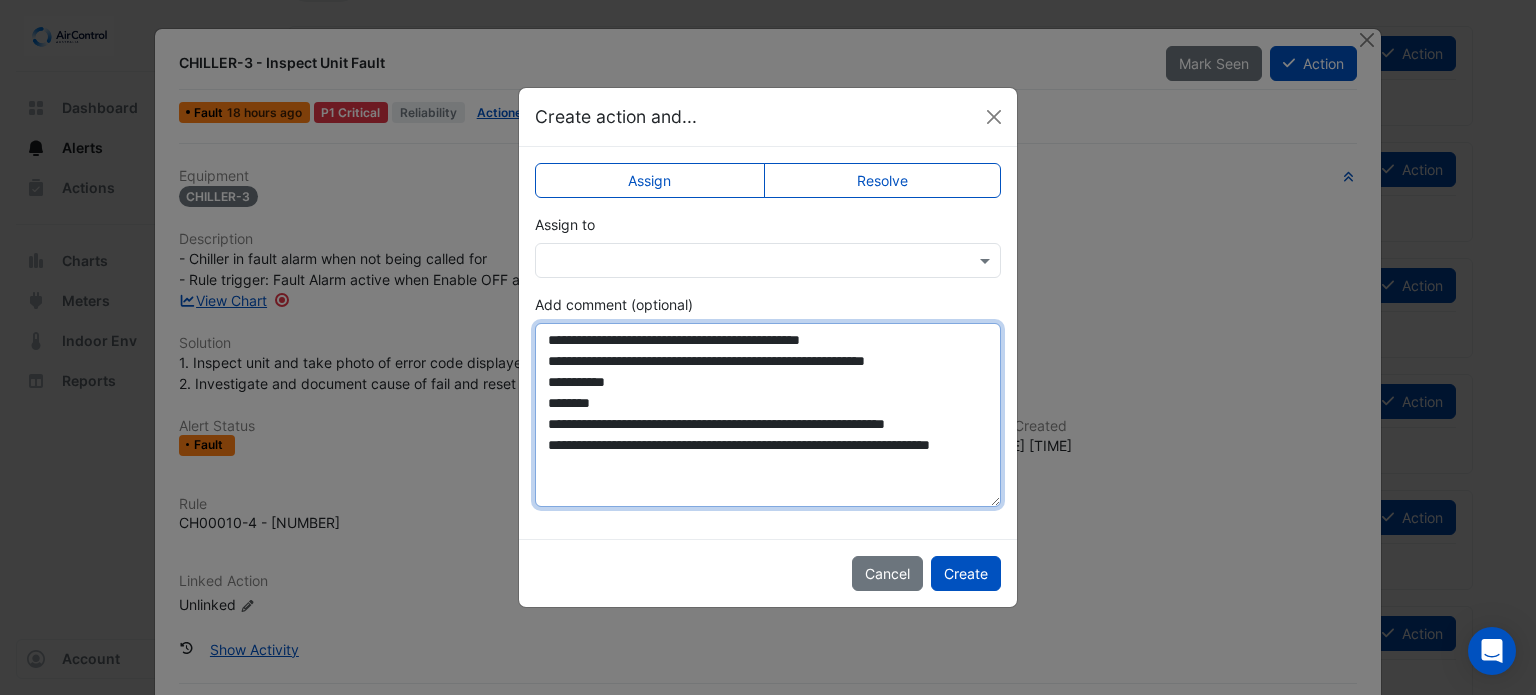 click on "**********" at bounding box center [768, 415] 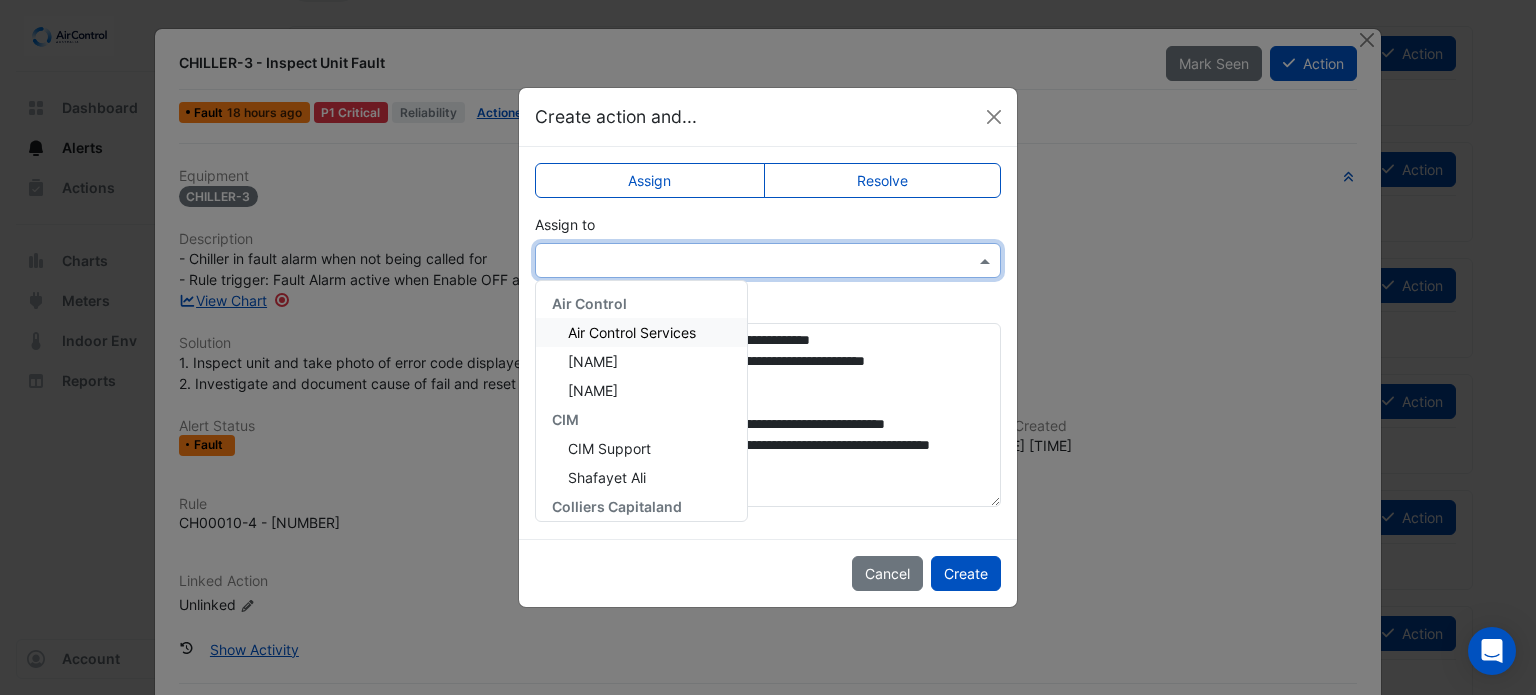 click at bounding box center [748, 261] 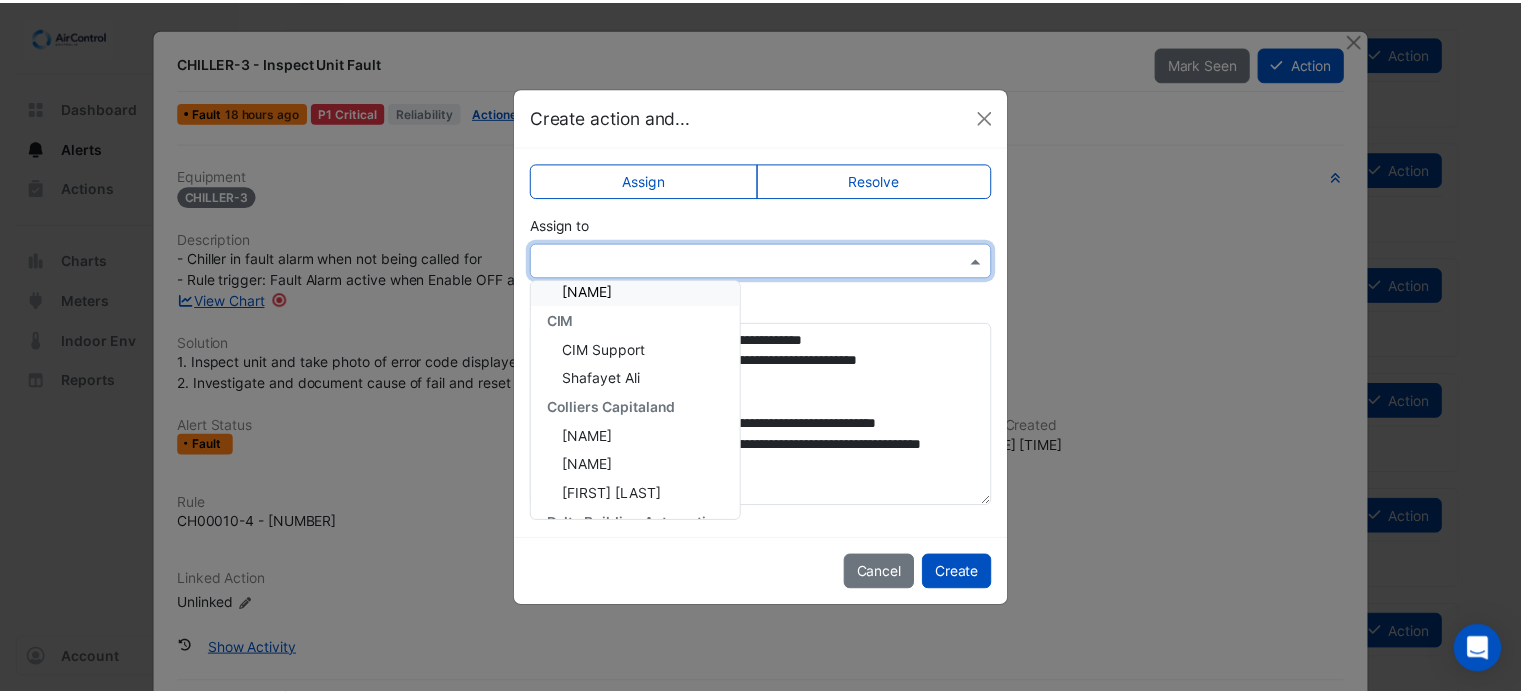 scroll, scrollTop: 100, scrollLeft: 0, axis: vertical 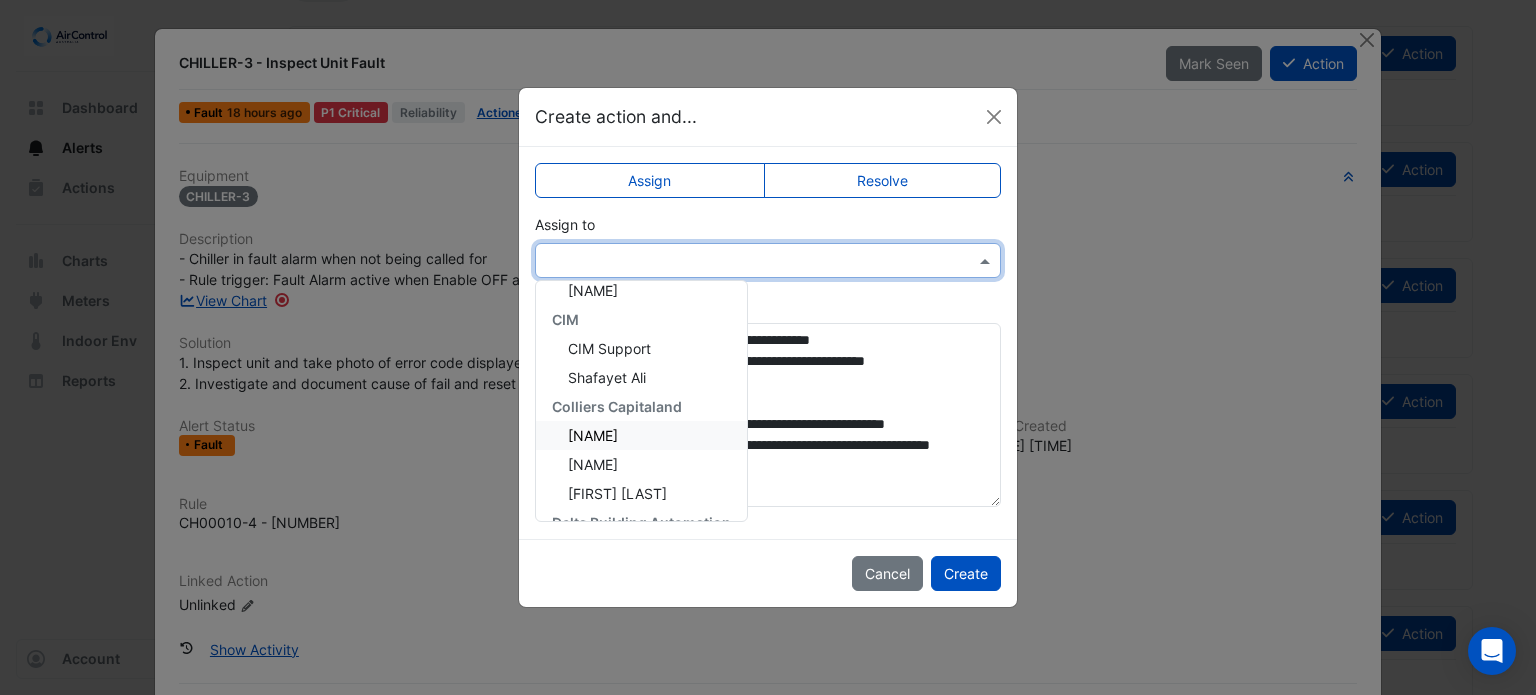 click on "[NAME]" at bounding box center [593, 435] 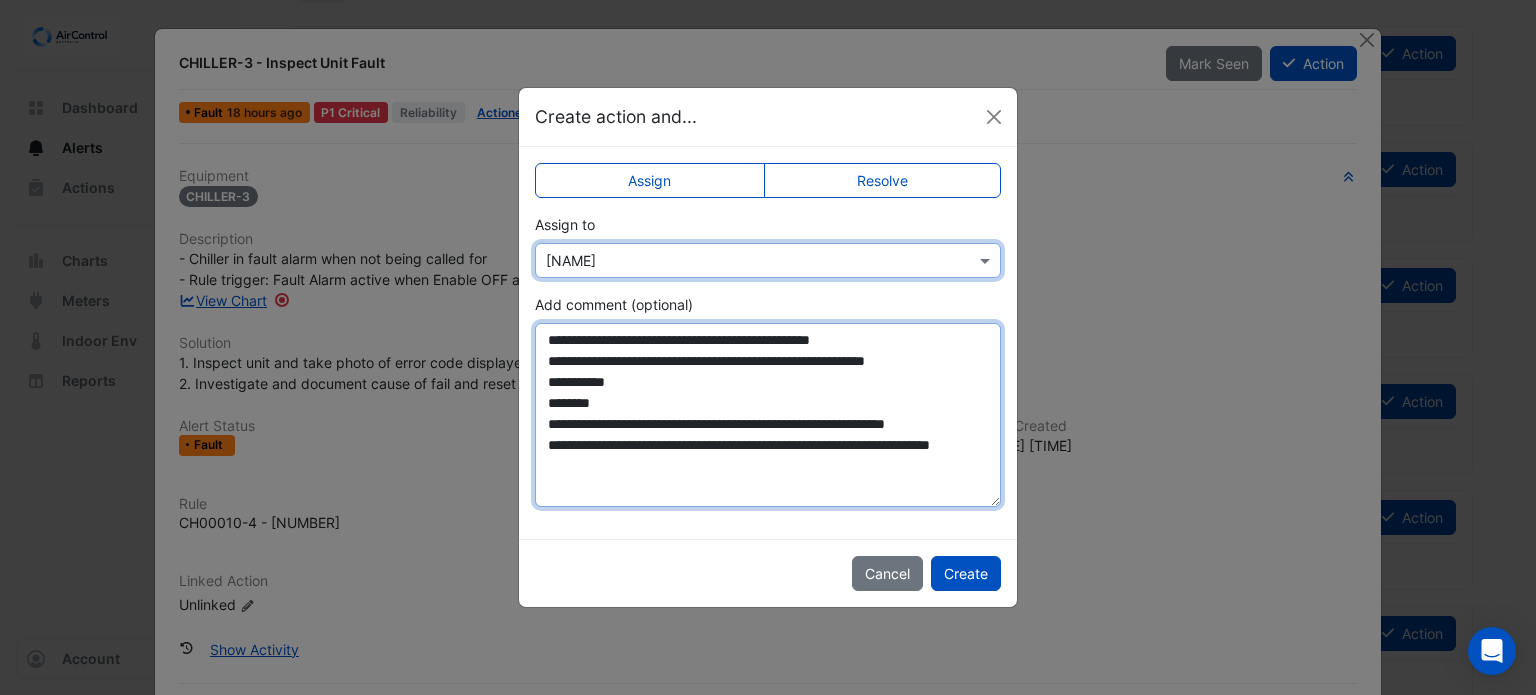 click on "**********" at bounding box center (768, 415) 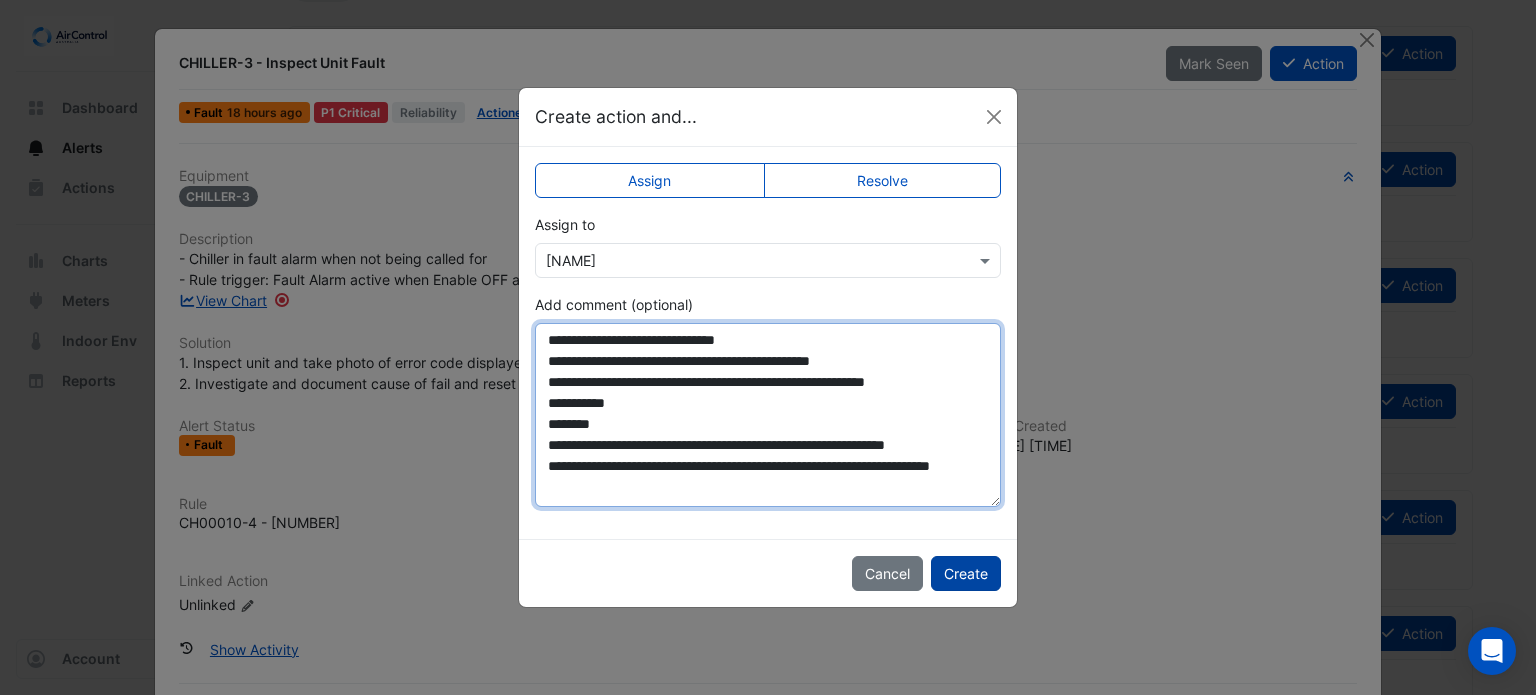 type on "**********" 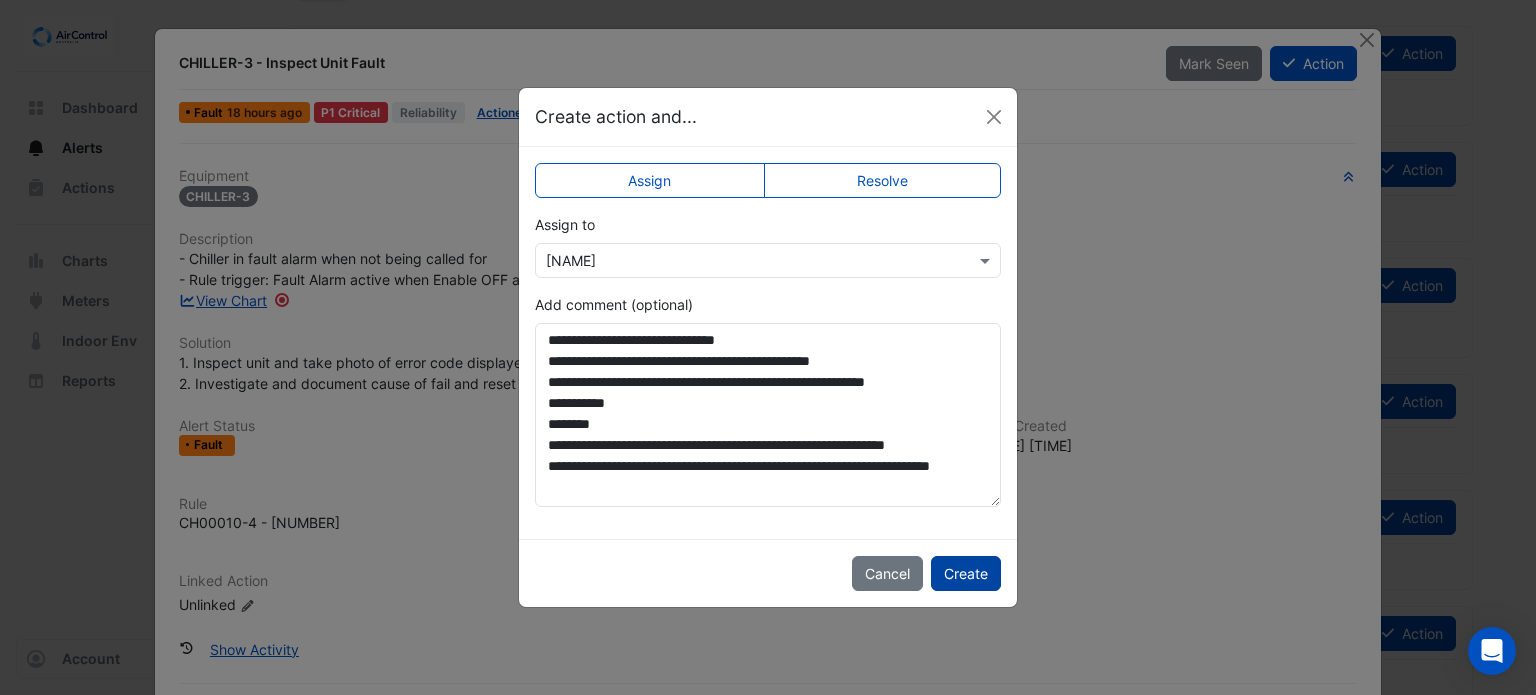 click on "Create" 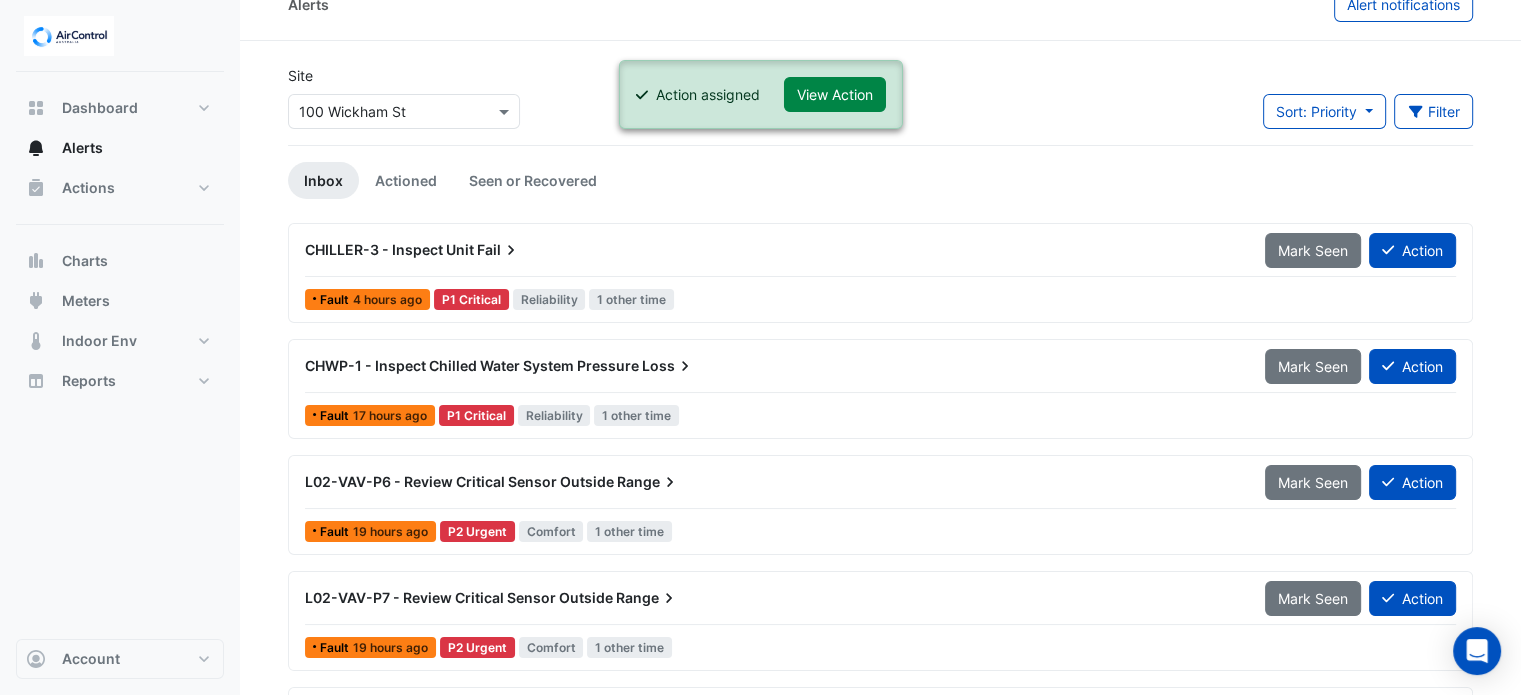 scroll, scrollTop: 28, scrollLeft: 0, axis: vertical 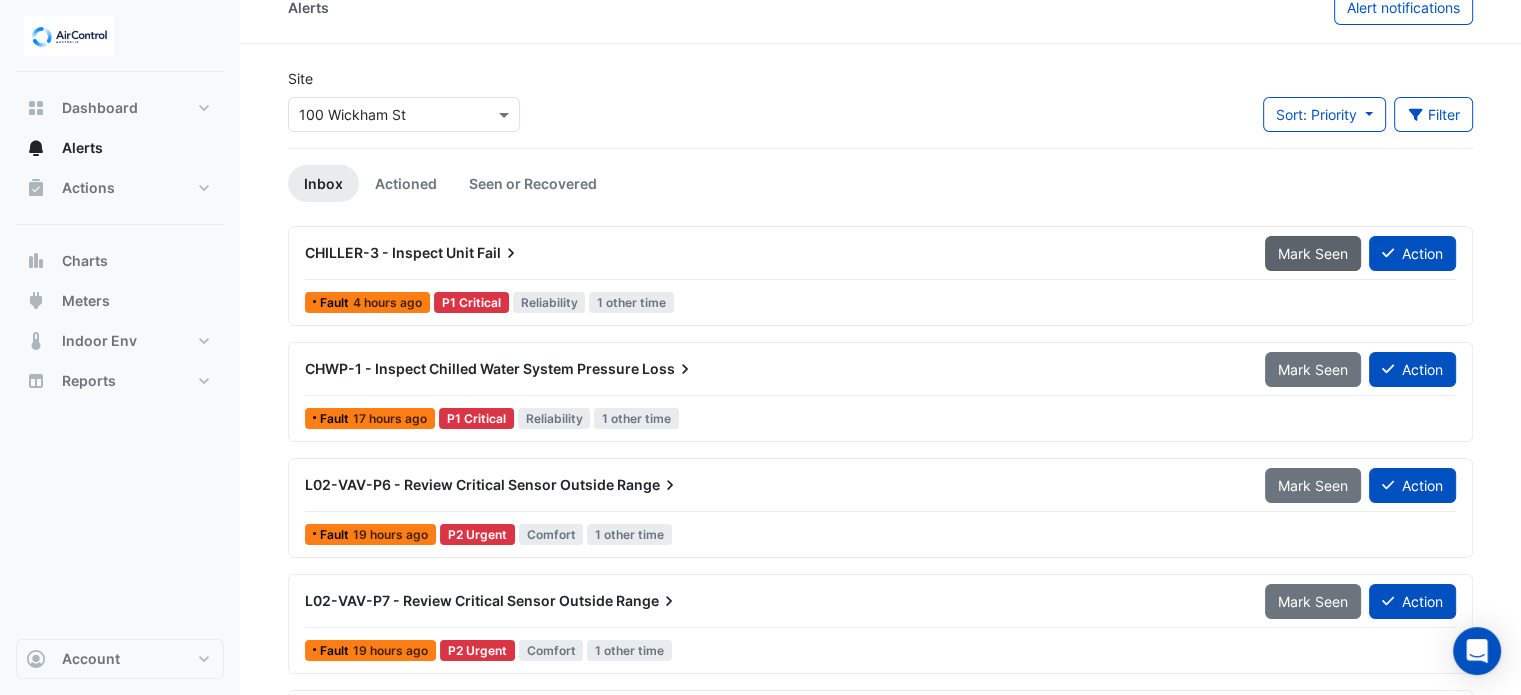 click on "Mark Seen" at bounding box center (1313, 253) 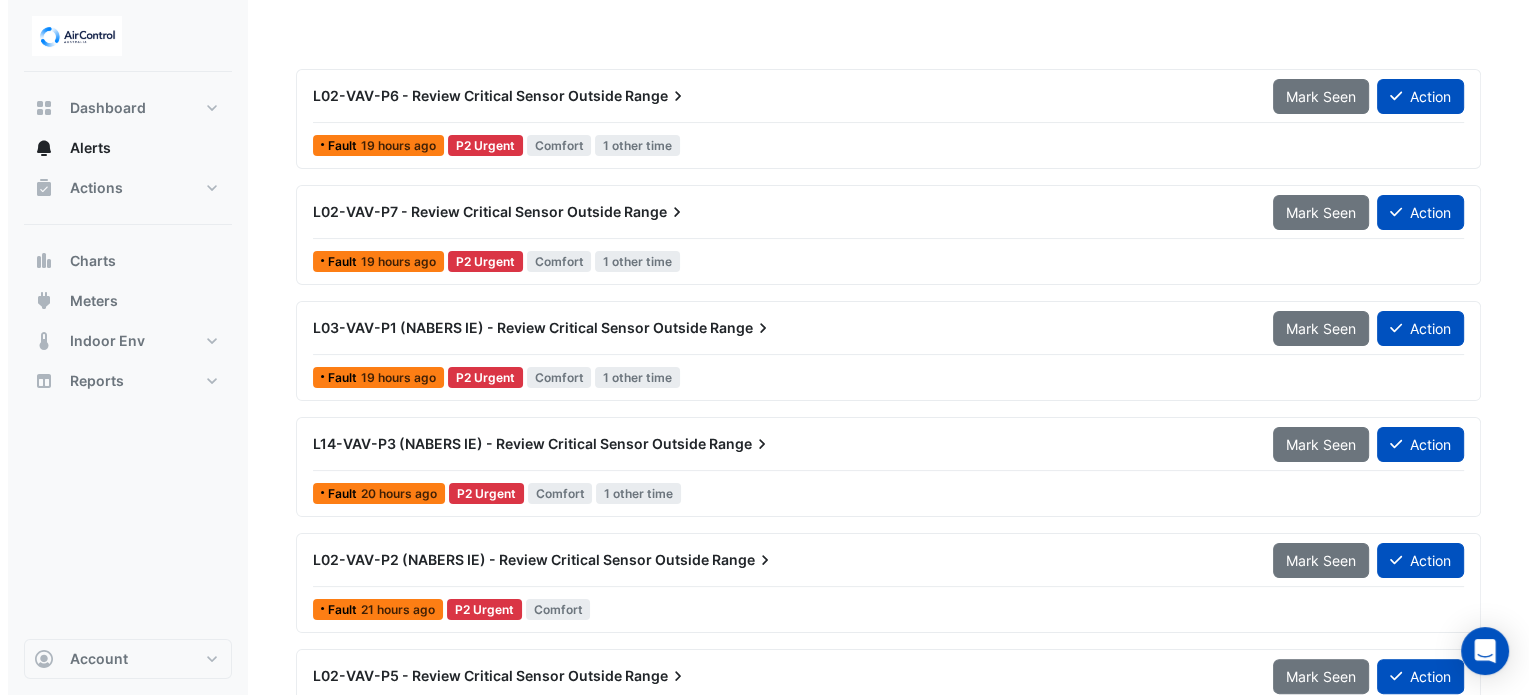 scroll, scrollTop: 0, scrollLeft: 0, axis: both 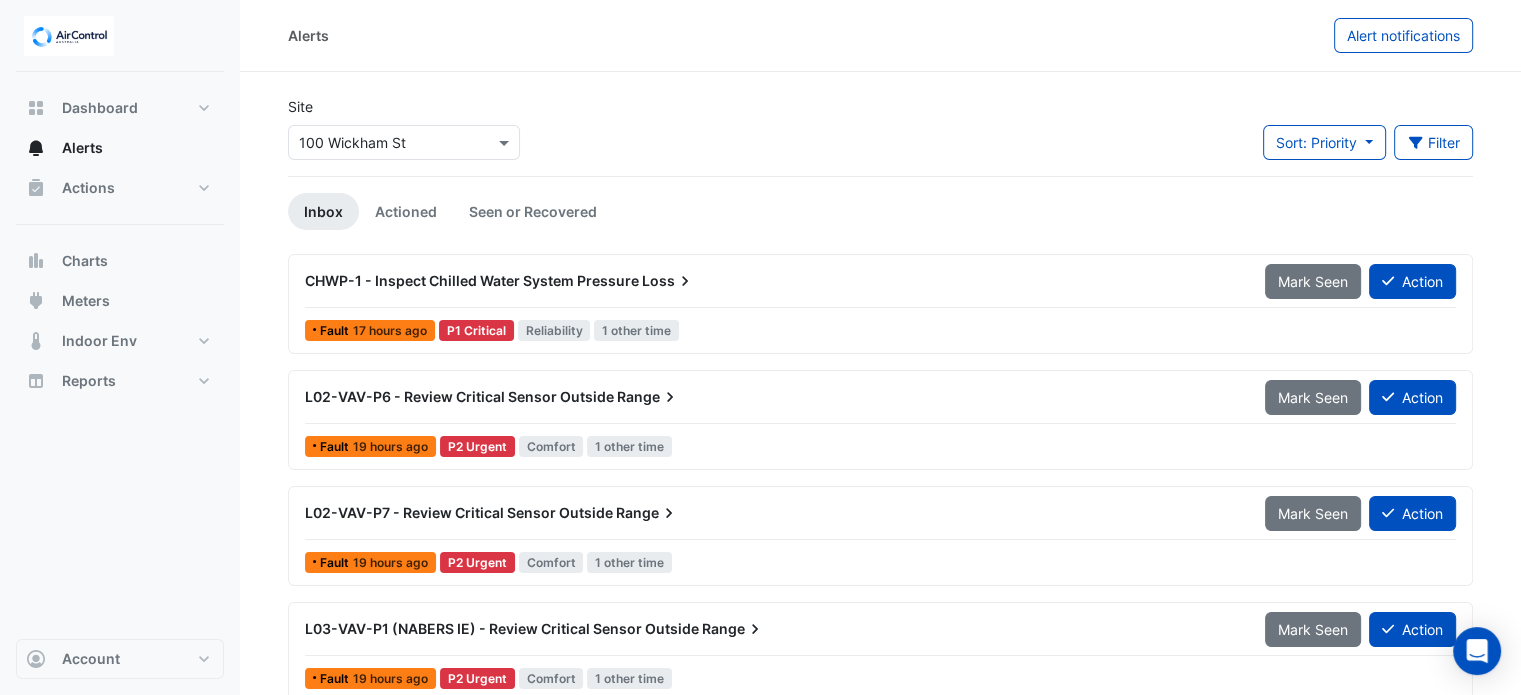 click on "CHWP-1 - Inspect Chilled Water System Pressure
Loss" at bounding box center (773, 281) 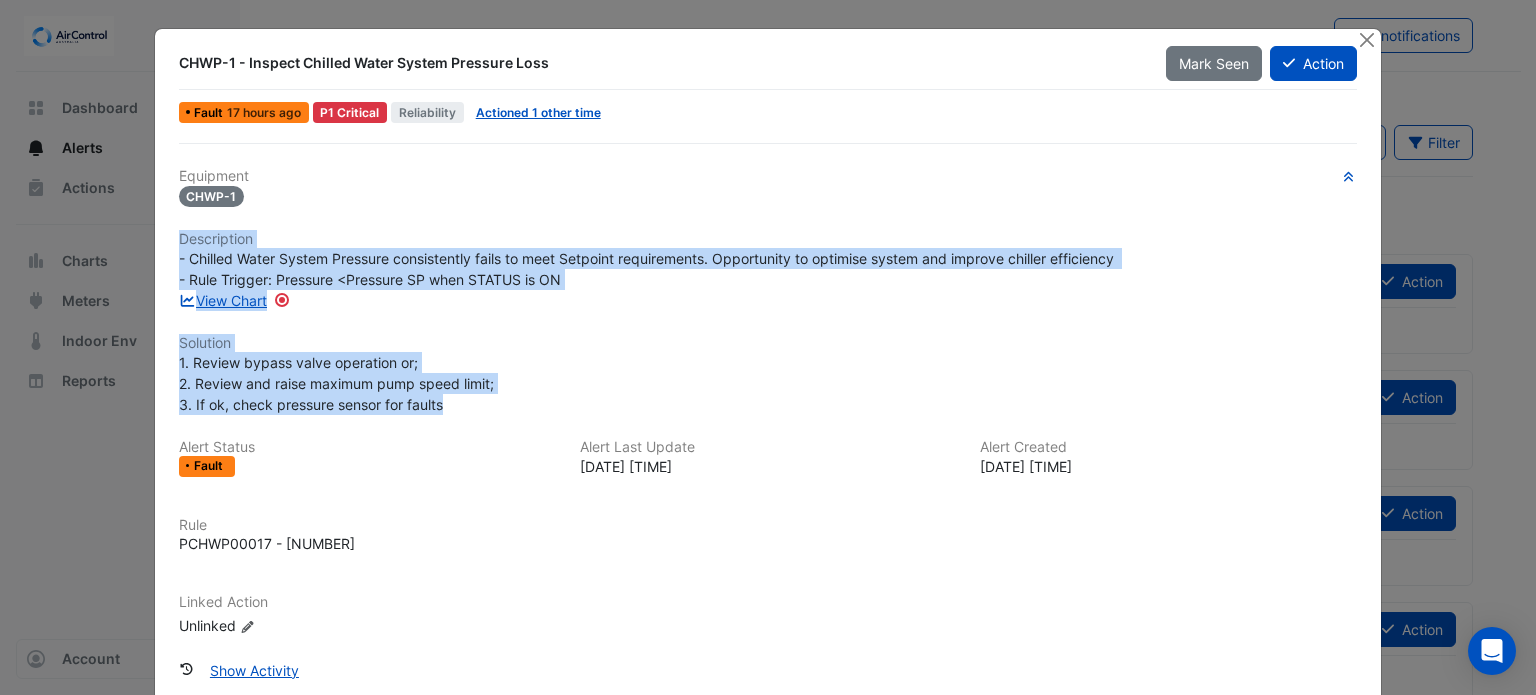 drag, startPoint x: 463, startPoint y: 402, endPoint x: 168, endPoint y: 226, distance: 343.51273 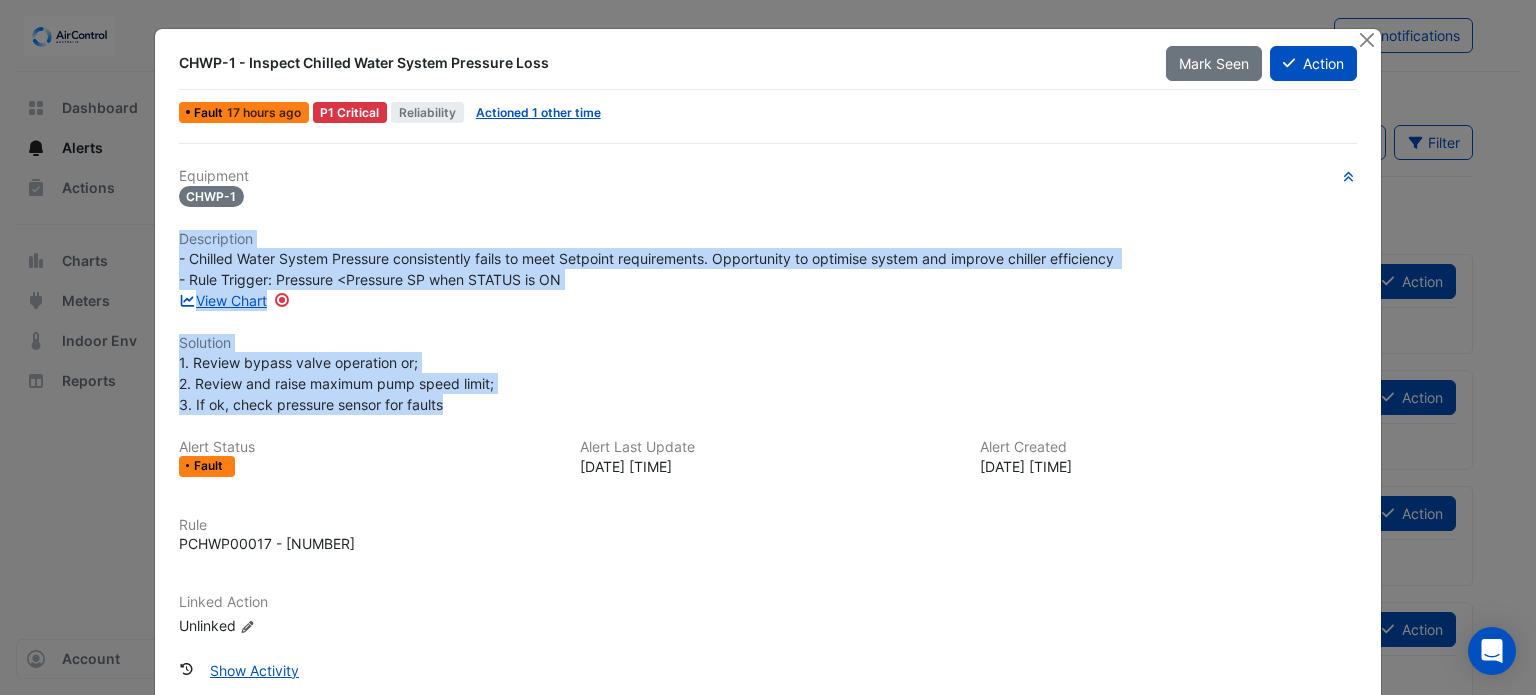 copy on "Description
- Chilled Water System Pressure consistently fails to meet Setpoint requirements. Opportunity to optimise system and improve chiller efficiency
- Rule Trigger: Pressure <Pressure SP when STATUS is ON
View Chart
Solution
1. Review bypass valve operation or;
2. Review and raise maximum pump speed limit;
3. If ok, check pressure sensor for faults" 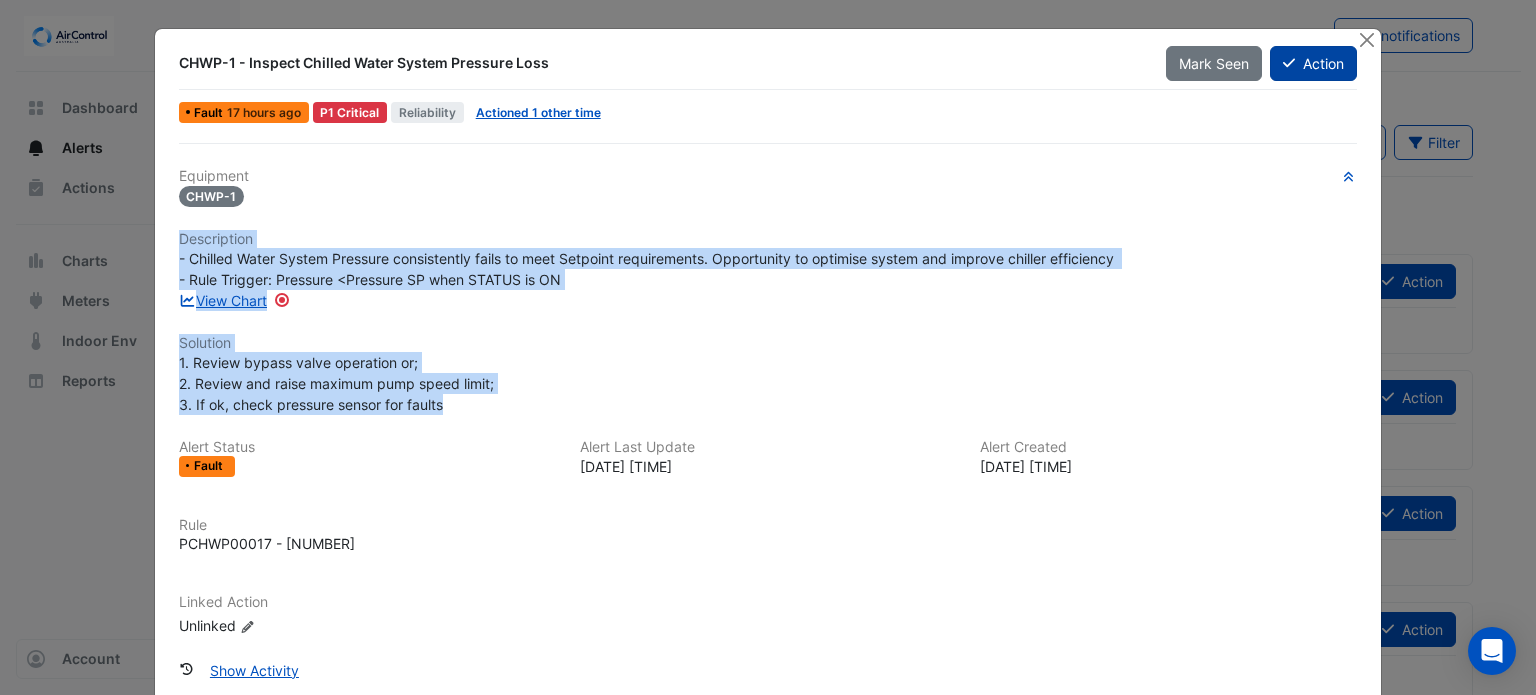 click on "Action" 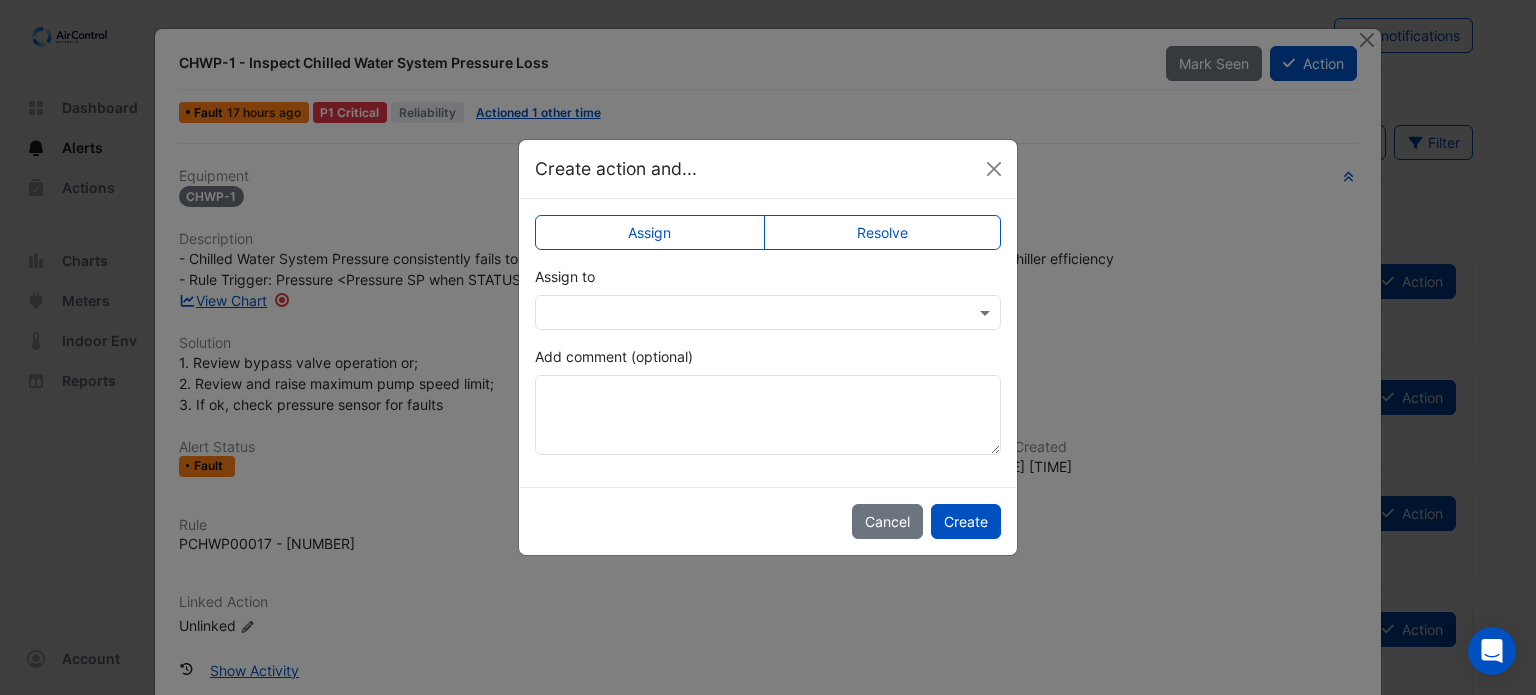 click at bounding box center (748, 313) 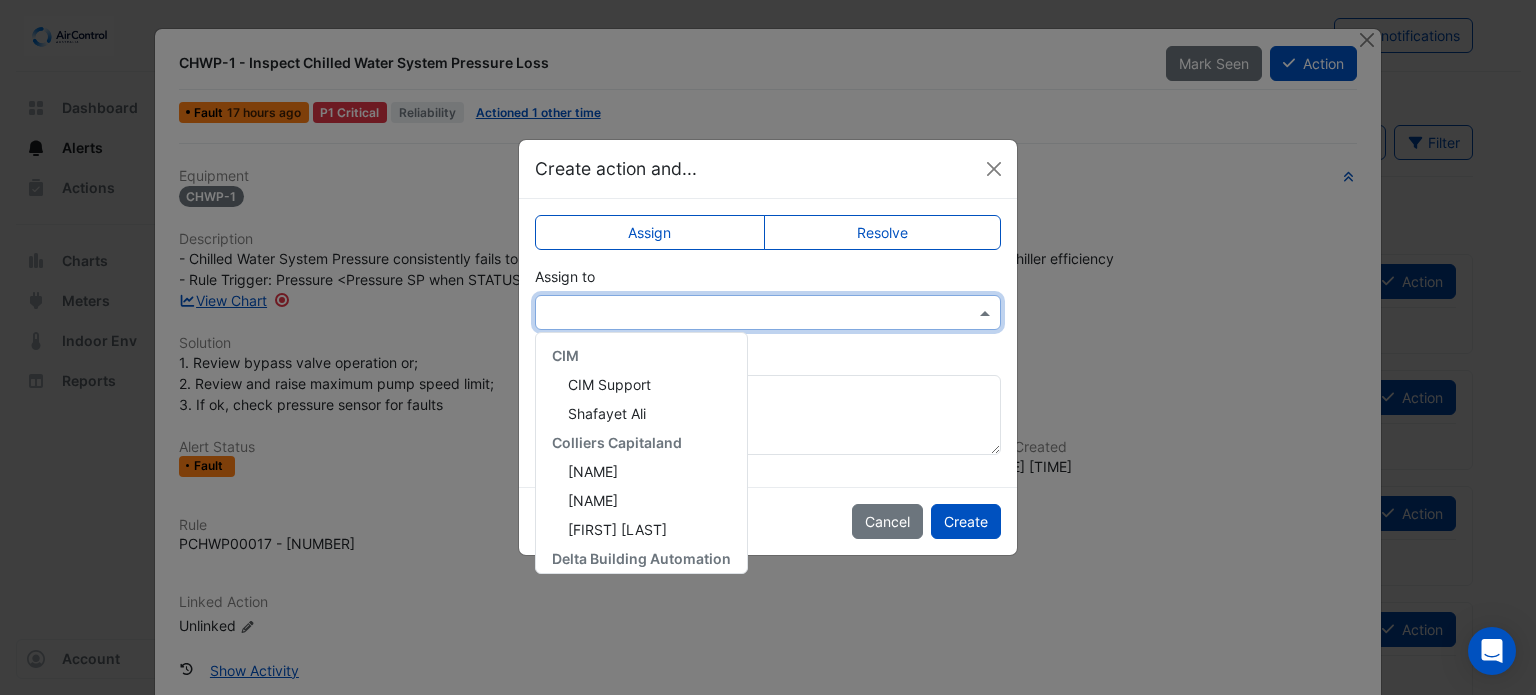 scroll, scrollTop: 116, scrollLeft: 0, axis: vertical 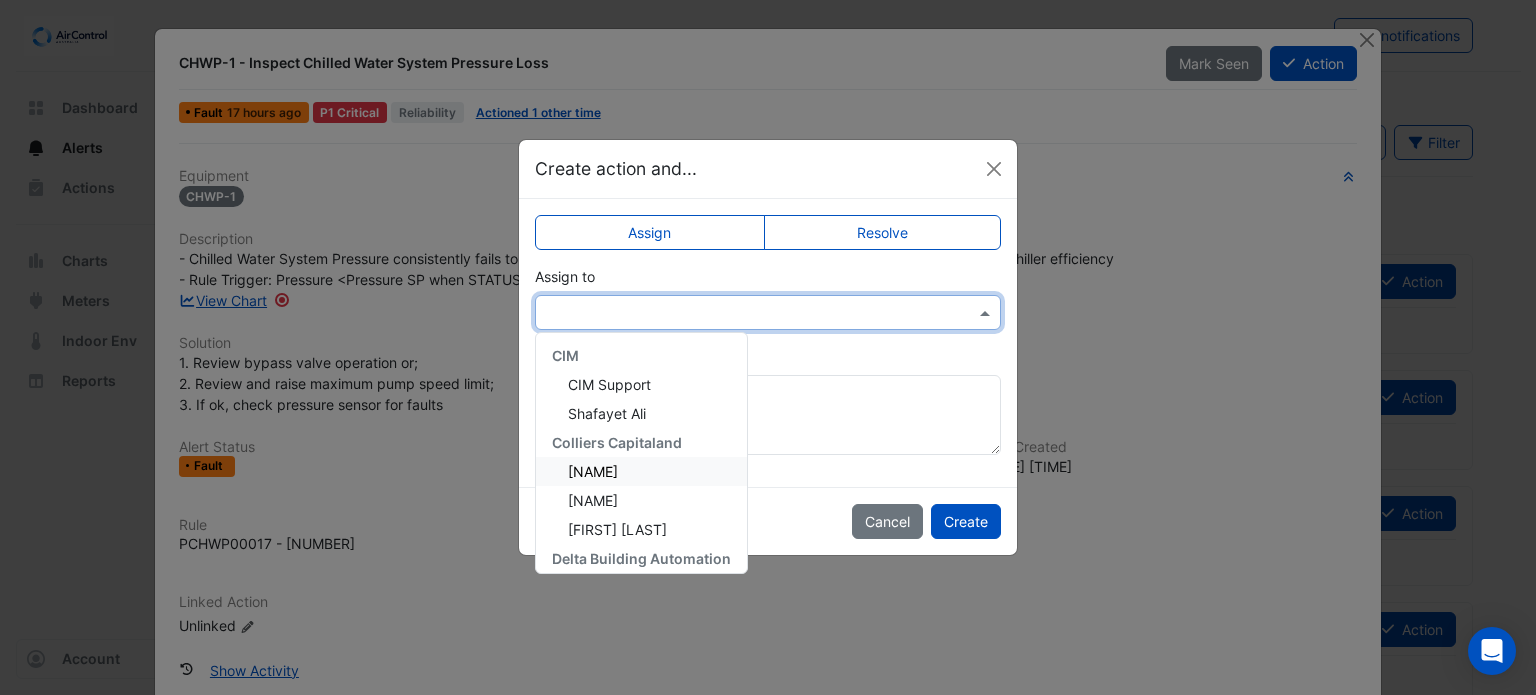 click on "[NAME]" at bounding box center [593, 471] 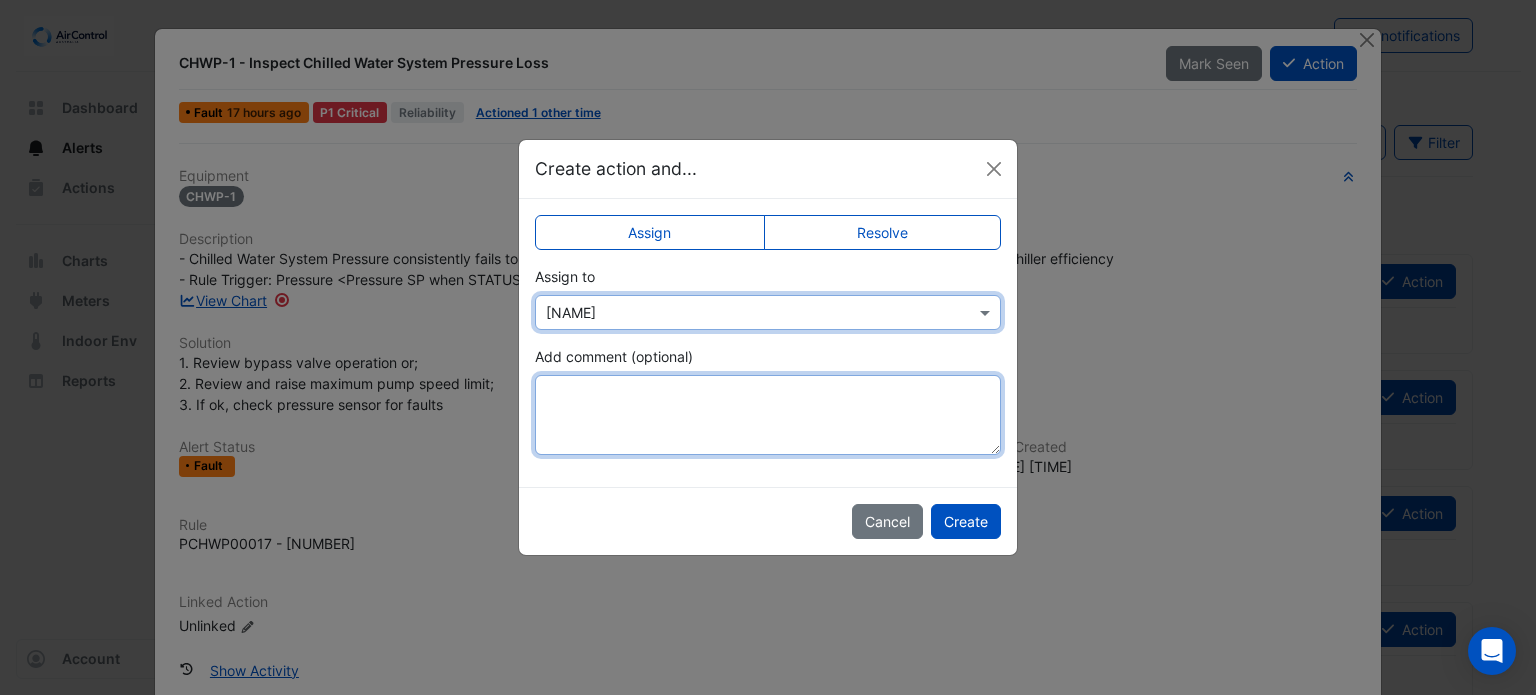 click on "Add comment (optional)" at bounding box center [768, 415] 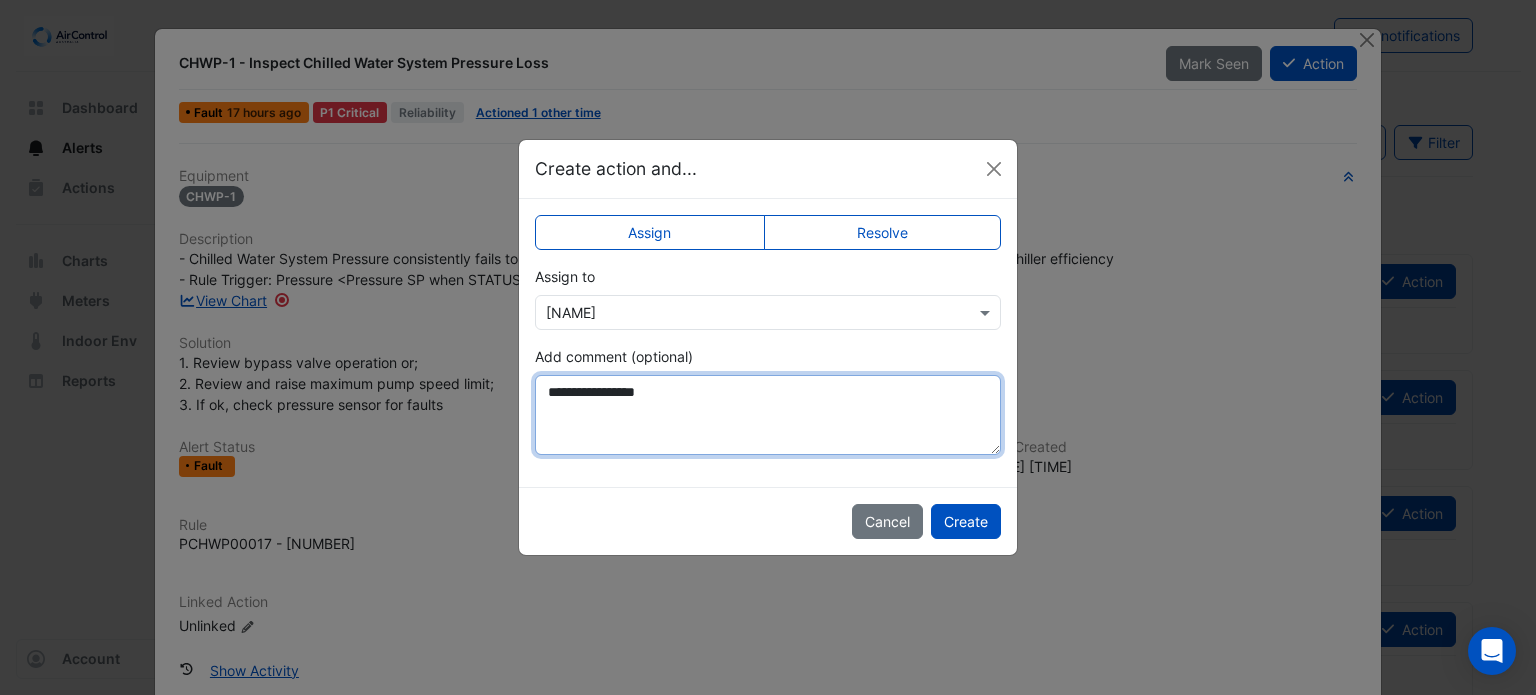 click on "**********" at bounding box center (768, 415) 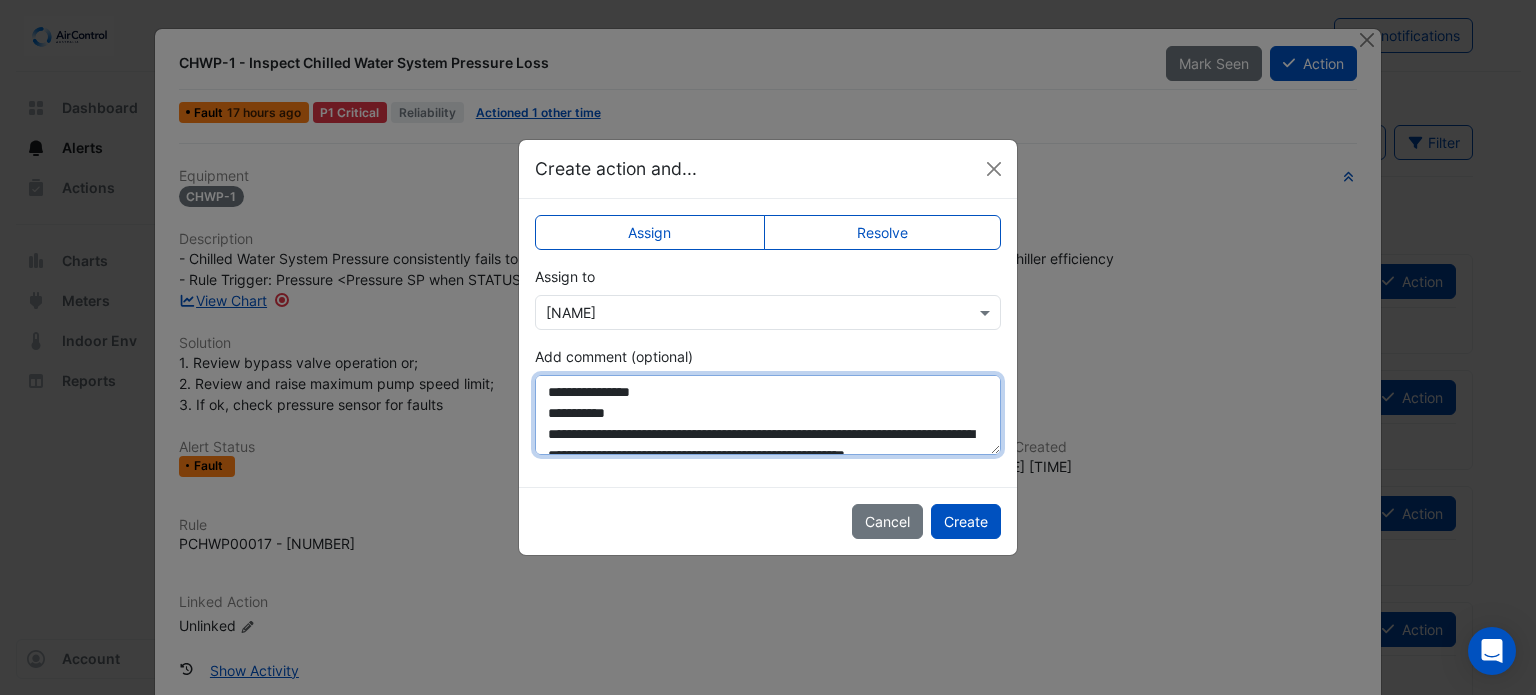 scroll, scrollTop: 156, scrollLeft: 0, axis: vertical 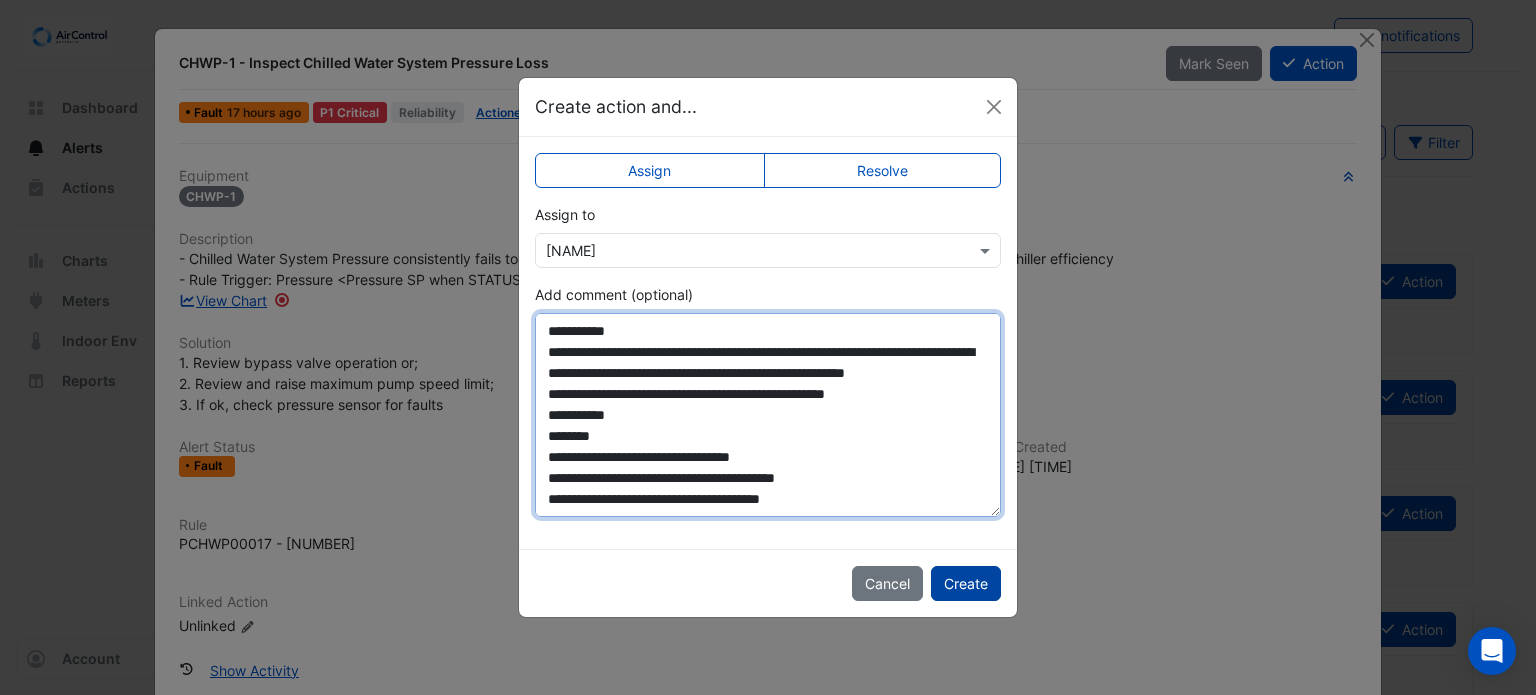 drag, startPoint x: 993, startPoint y: 450, endPoint x: 994, endPoint y: 574, distance: 124.004036 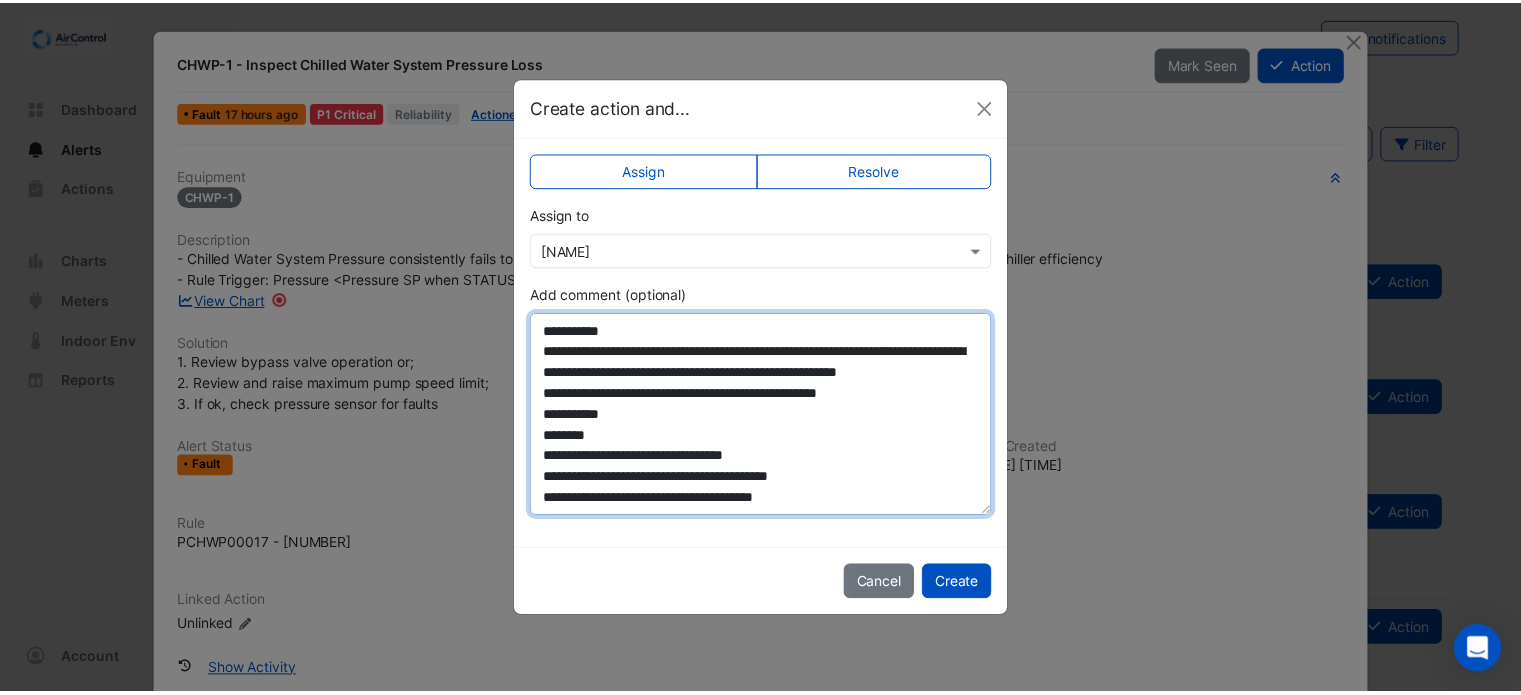 scroll, scrollTop: 0, scrollLeft: 0, axis: both 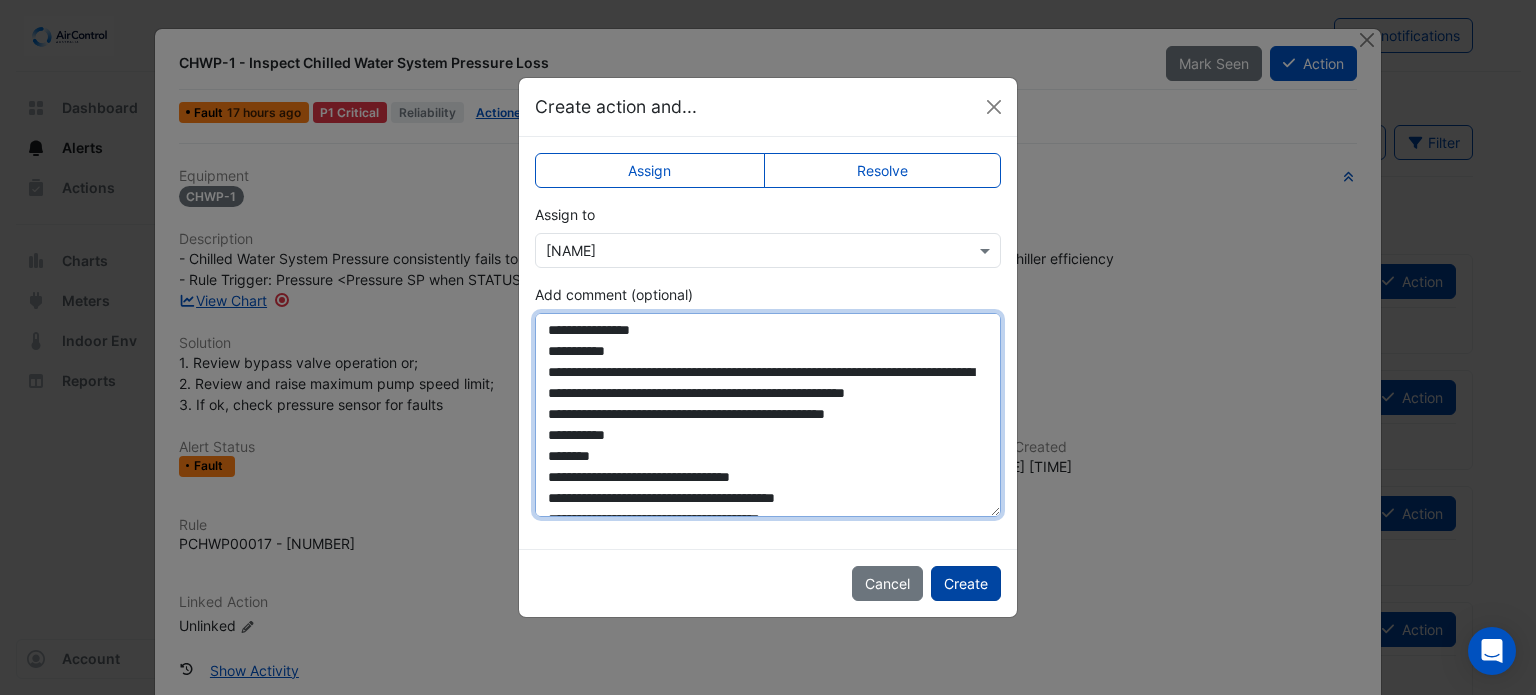 type on "**********" 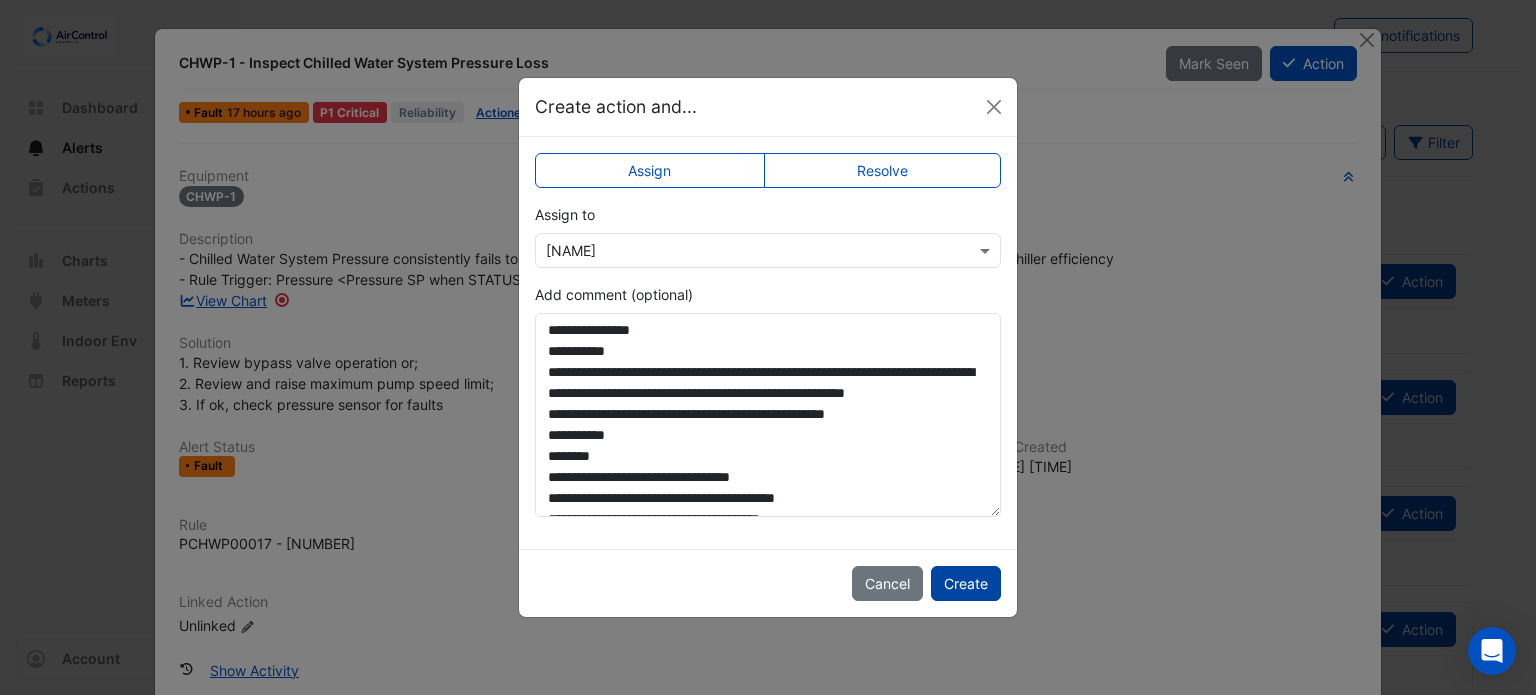 click on "Create" 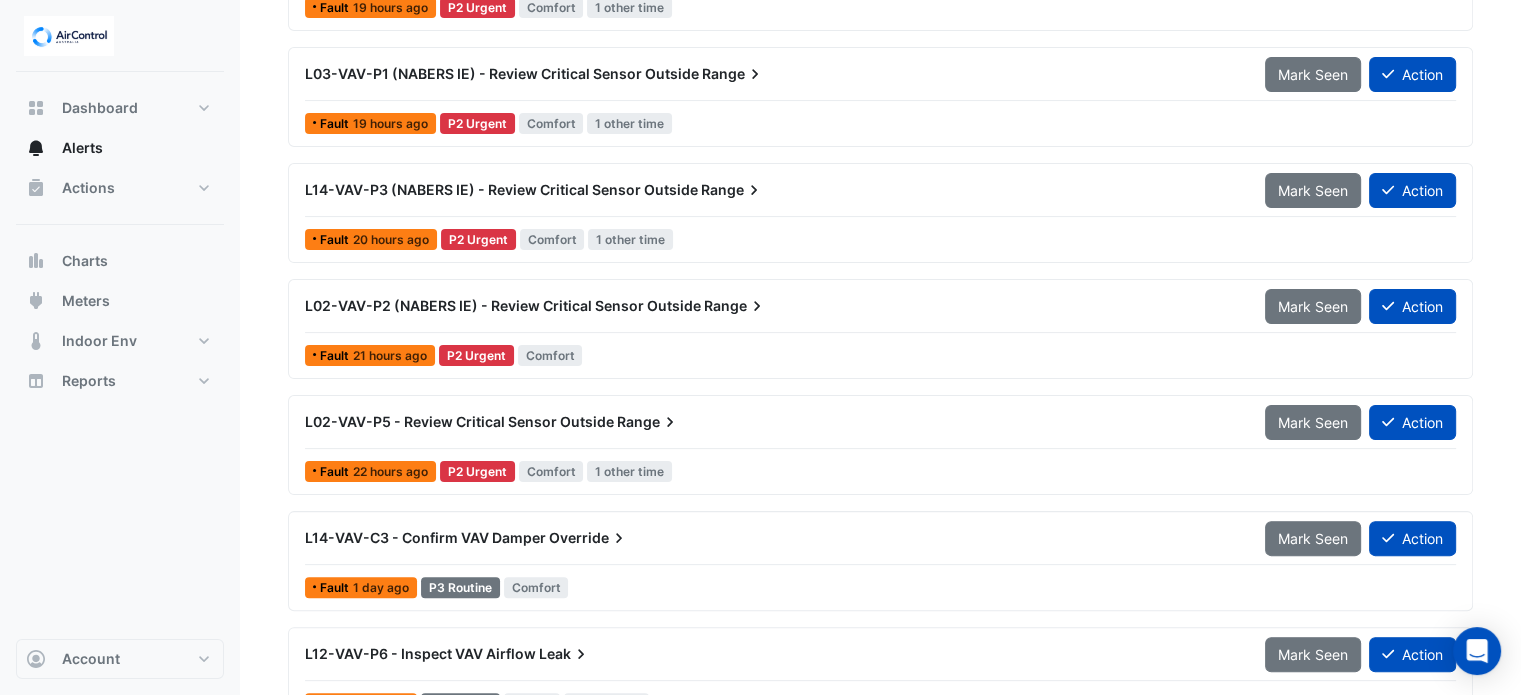 scroll, scrollTop: 0, scrollLeft: 0, axis: both 